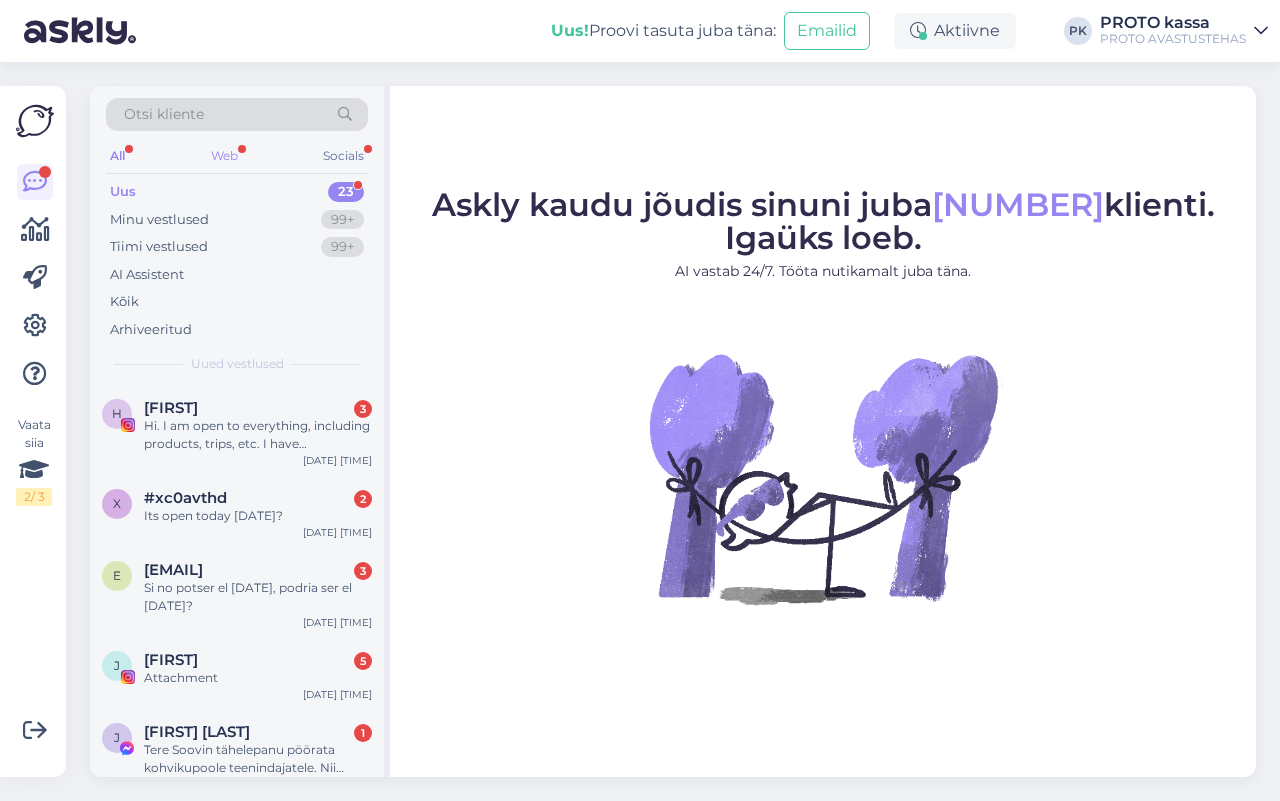 scroll, scrollTop: 0, scrollLeft: 0, axis: both 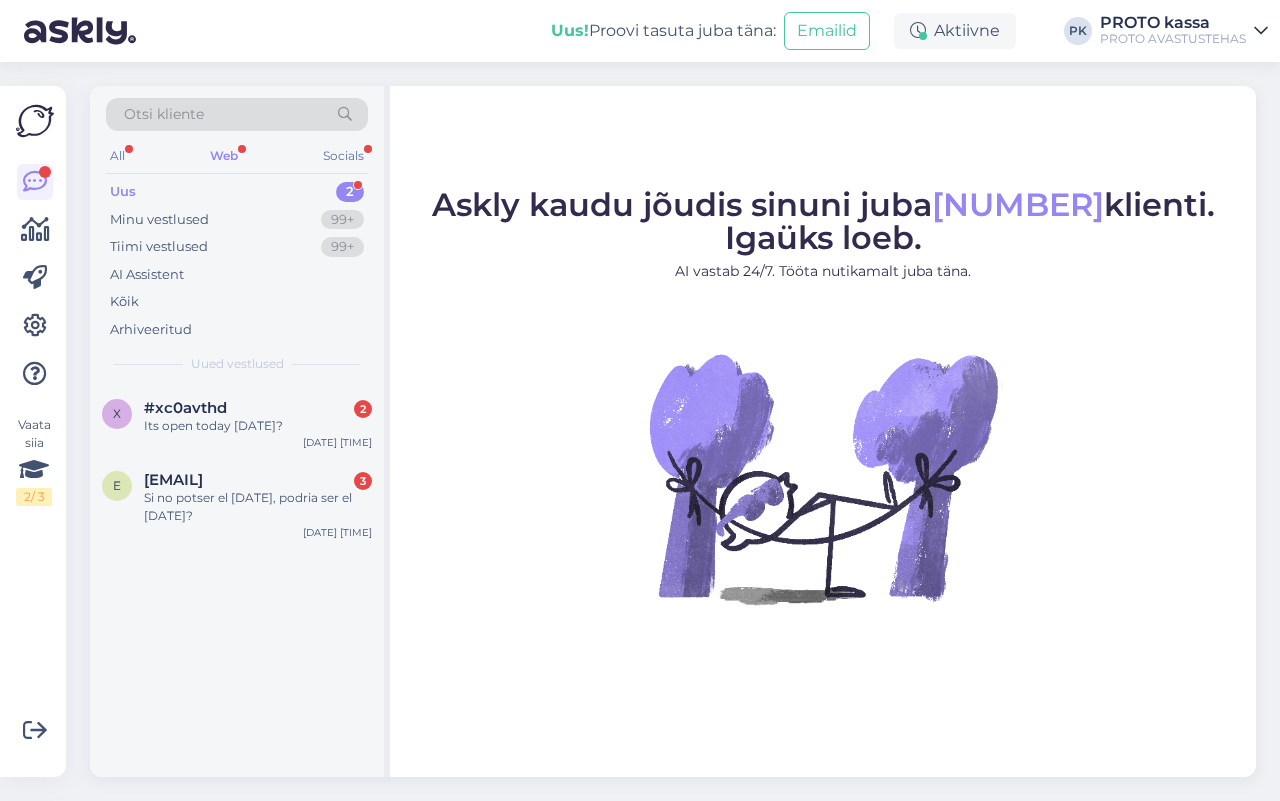 click on "Uus" at bounding box center [123, 192] 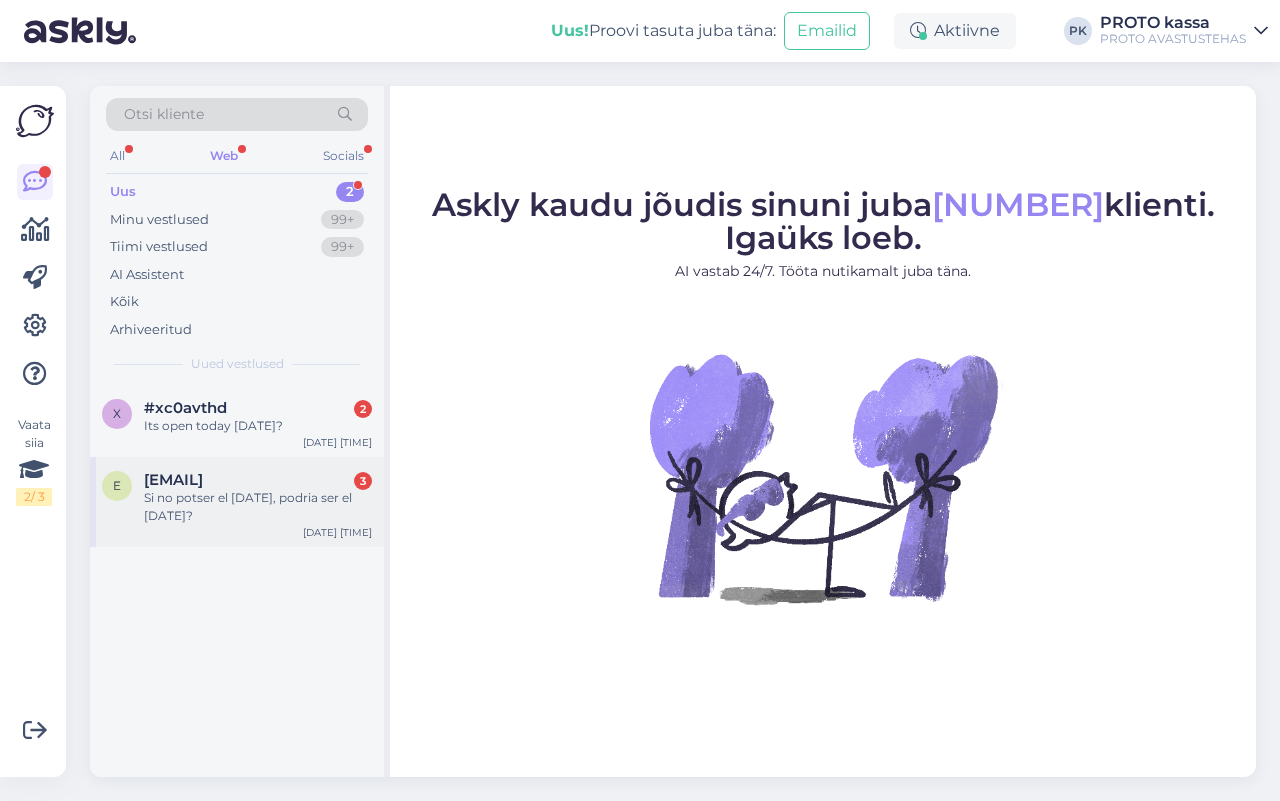 click on "[EMAIL]" at bounding box center (173, 480) 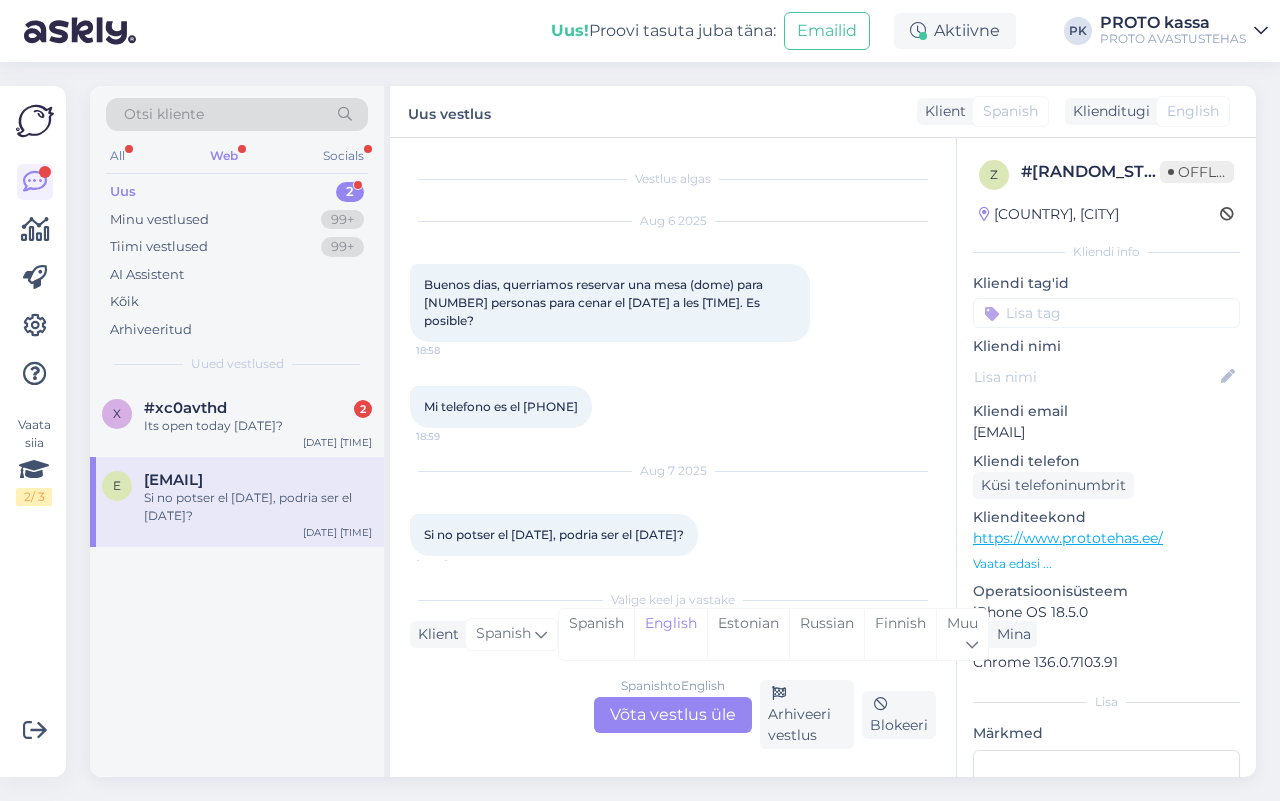 drag, startPoint x: 680, startPoint y: 716, endPoint x: 685, endPoint y: 697, distance: 19.646883 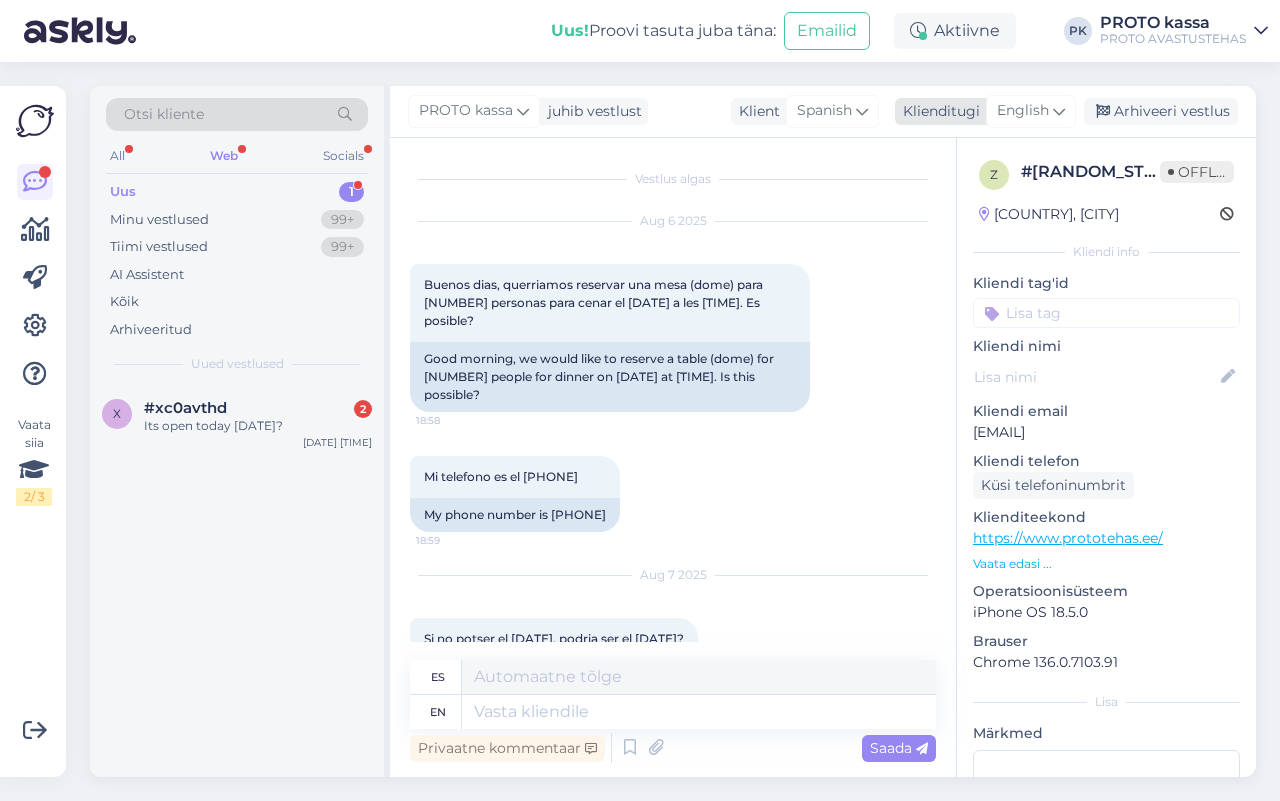 click at bounding box center [1059, 111] 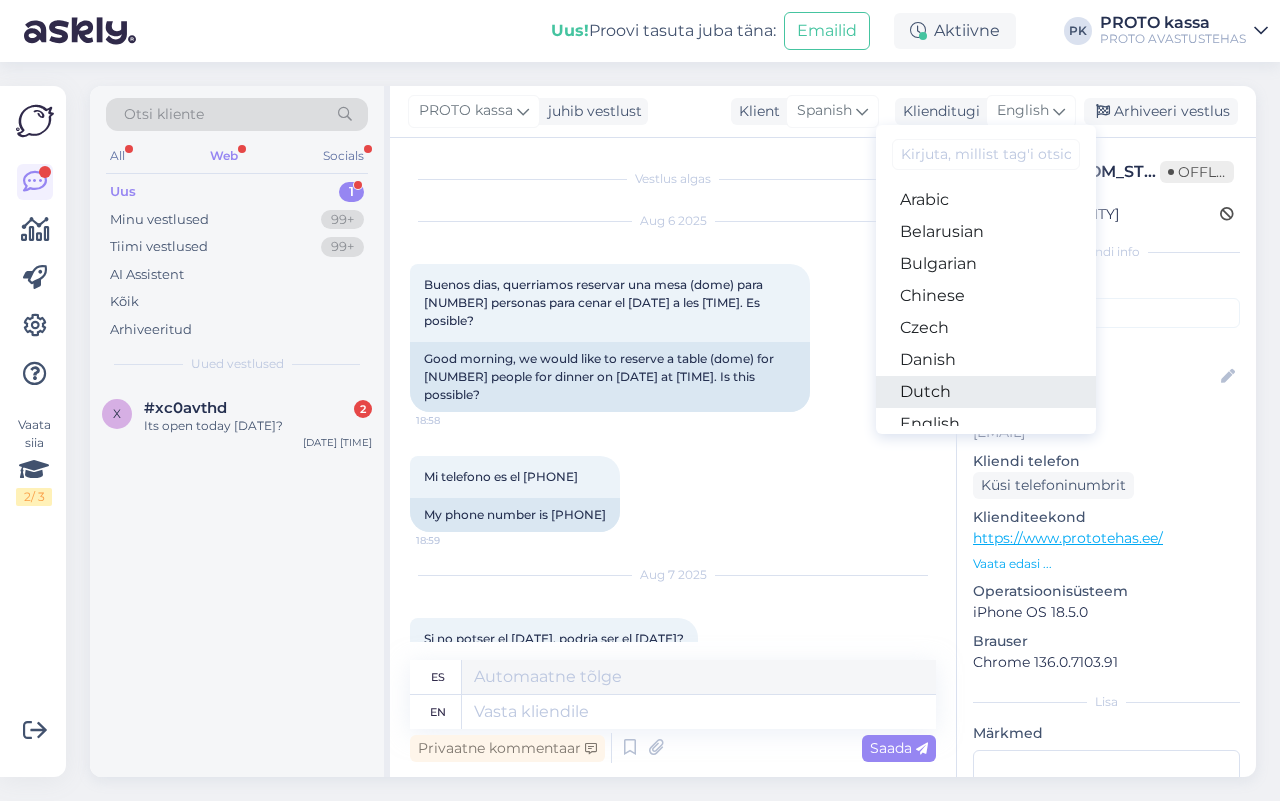 scroll, scrollTop: 125, scrollLeft: 0, axis: vertical 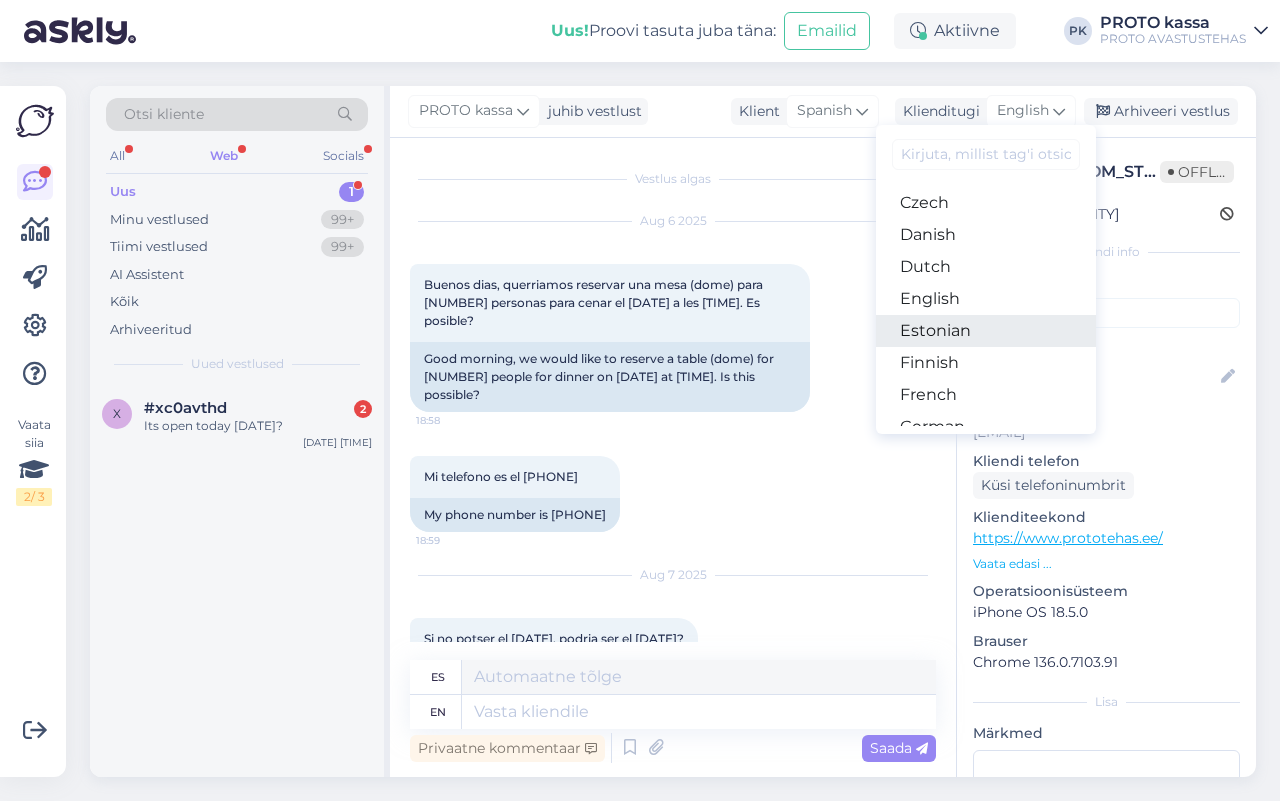 click on "Estonian" at bounding box center (986, 331) 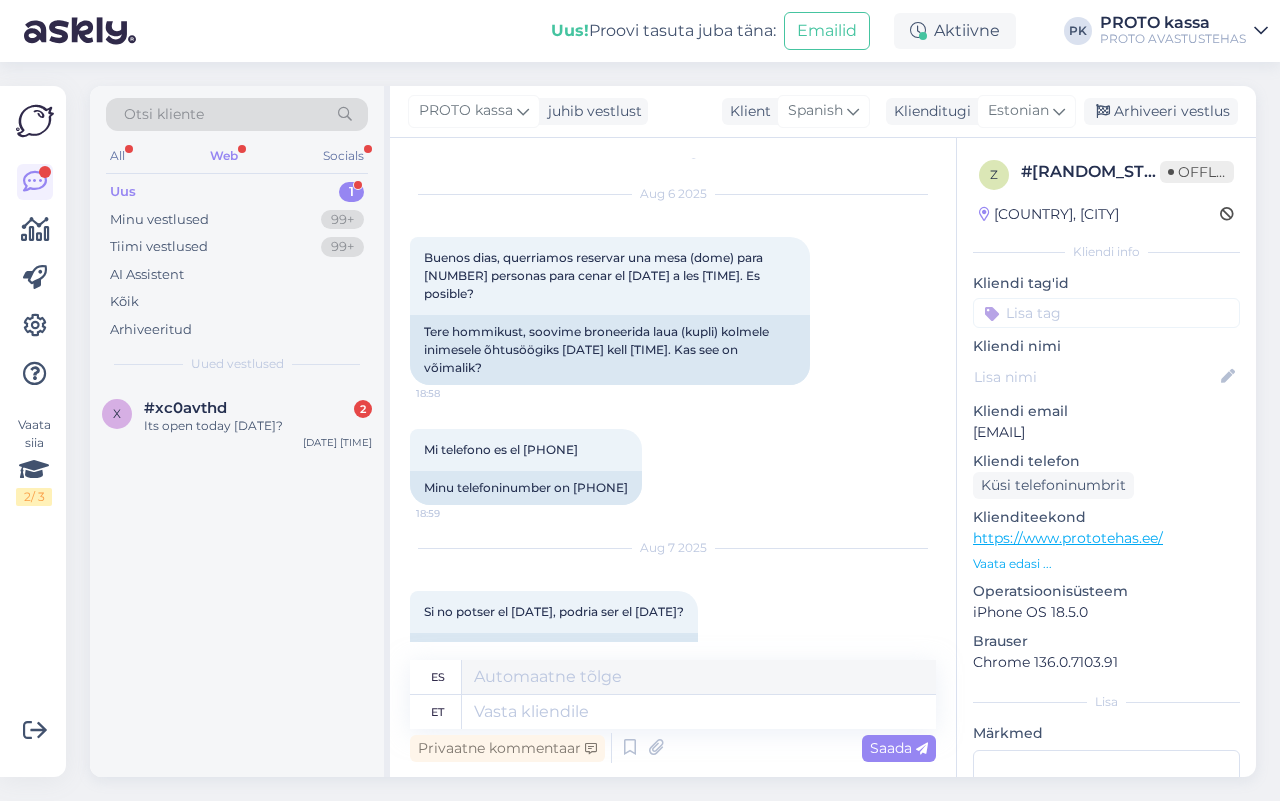 scroll, scrollTop: 55, scrollLeft: 0, axis: vertical 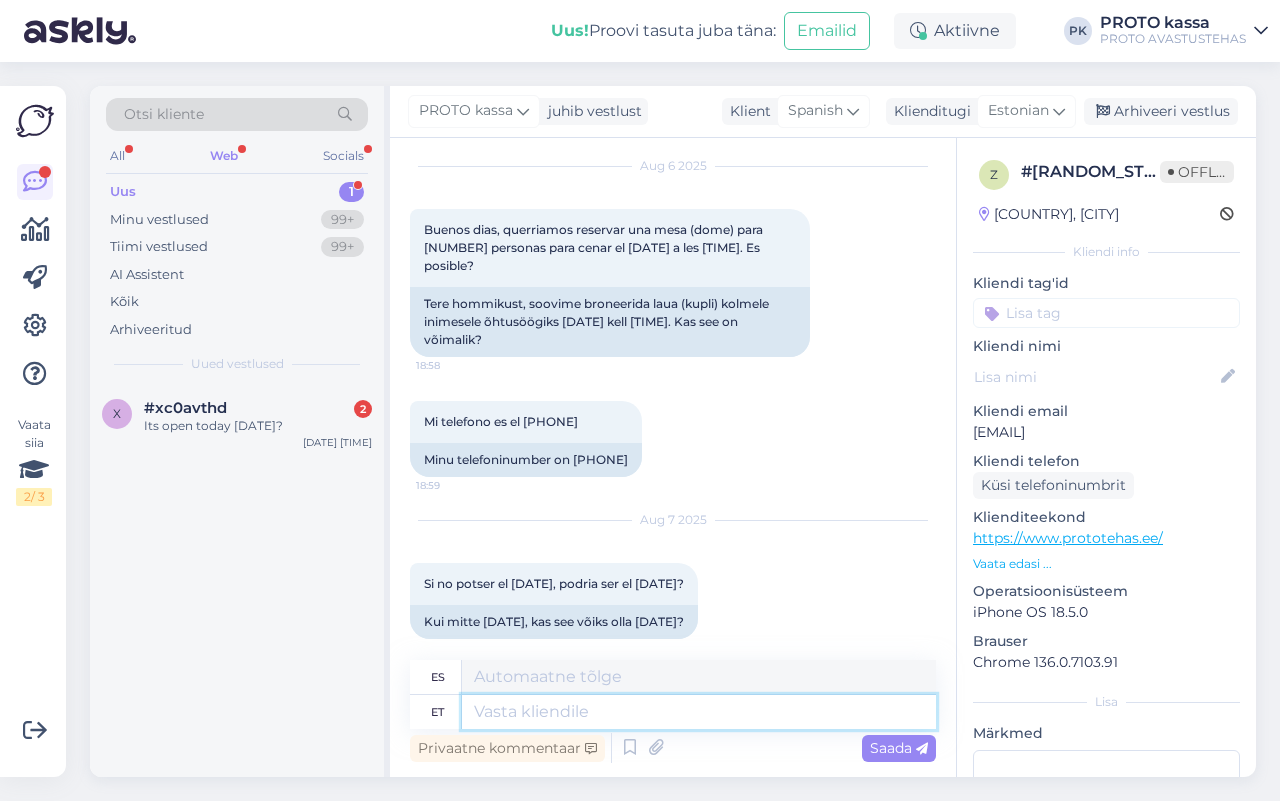 click at bounding box center [699, 712] 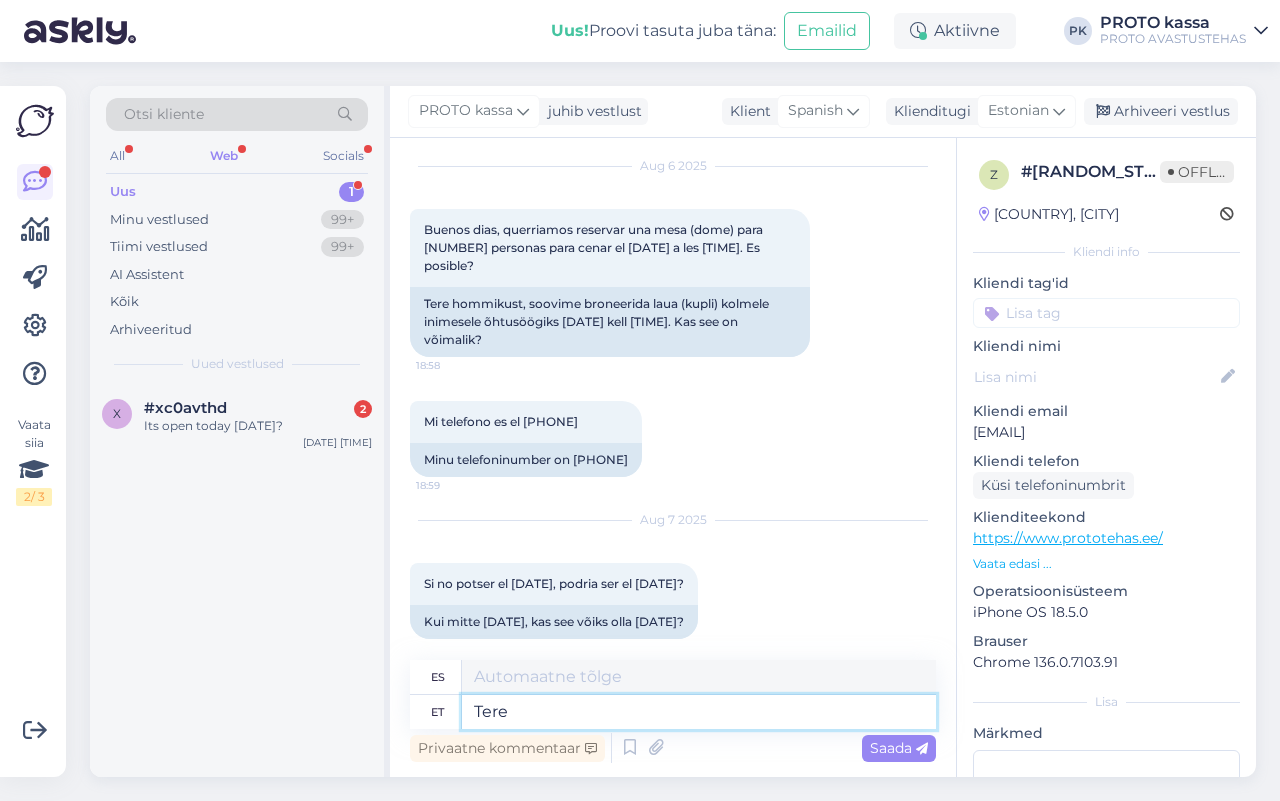 type on "Tere!" 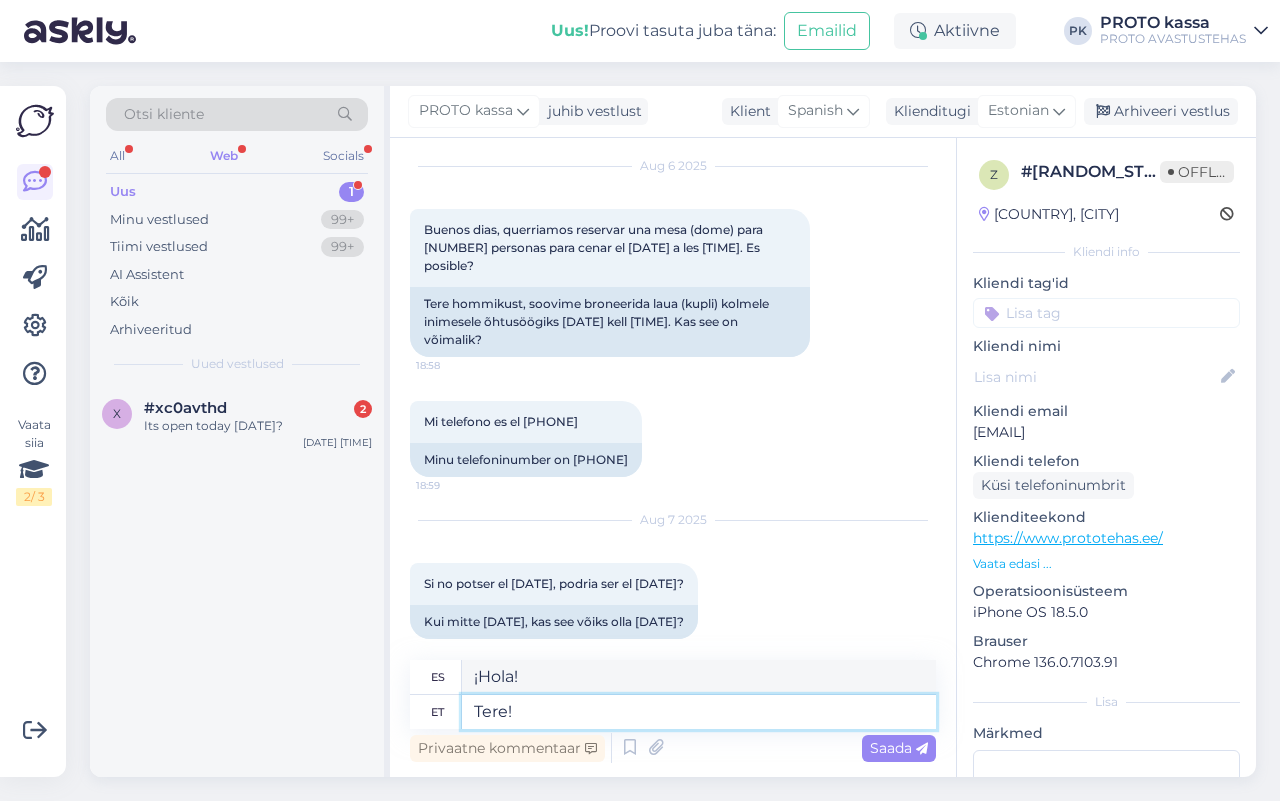 type on "¡Hola!" 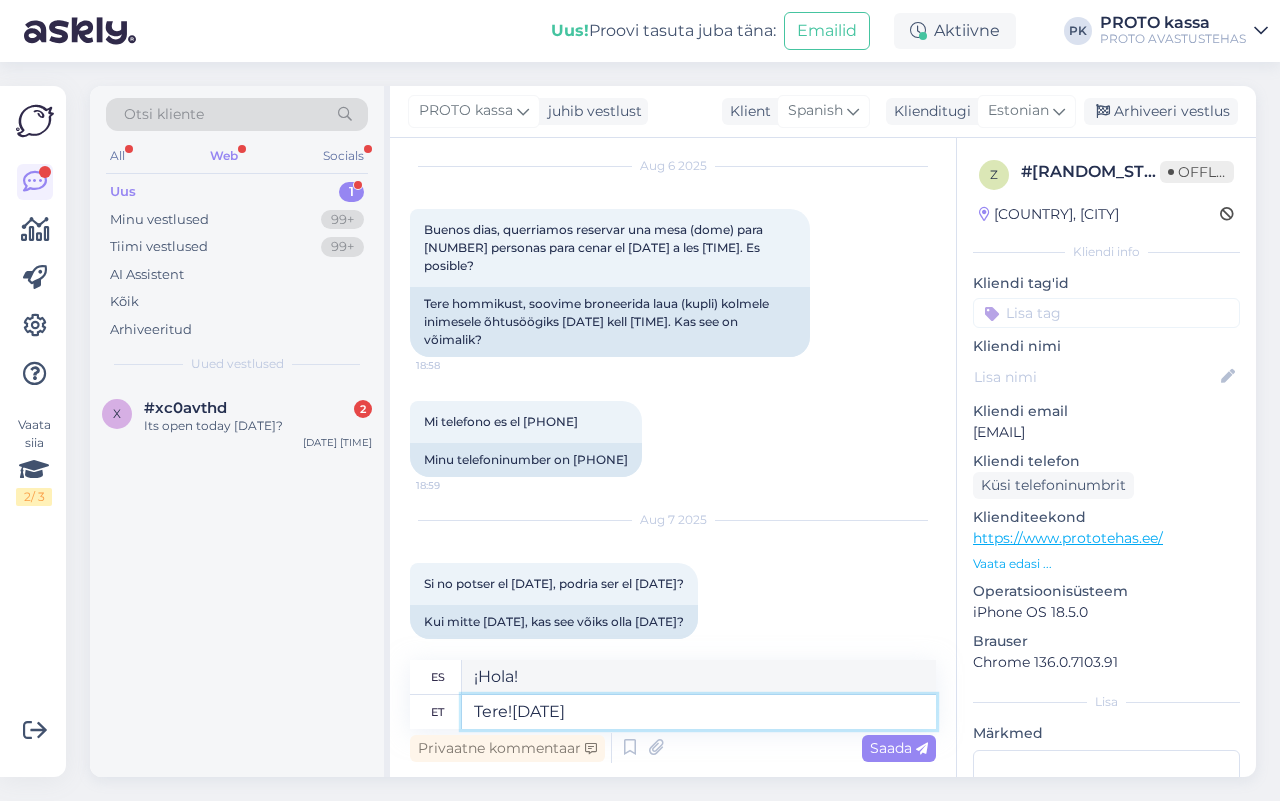 type on "Tere![DATE]" 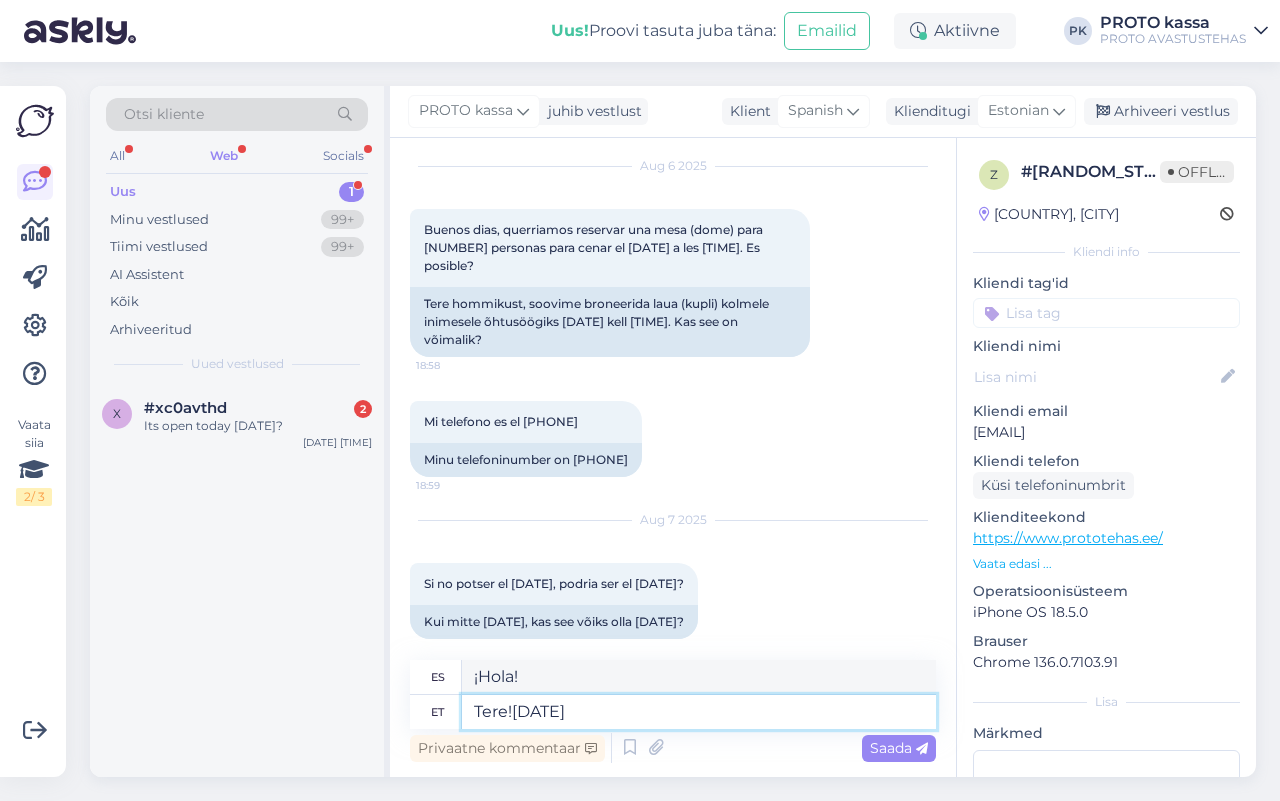 type on "¡Hola![DATE]" 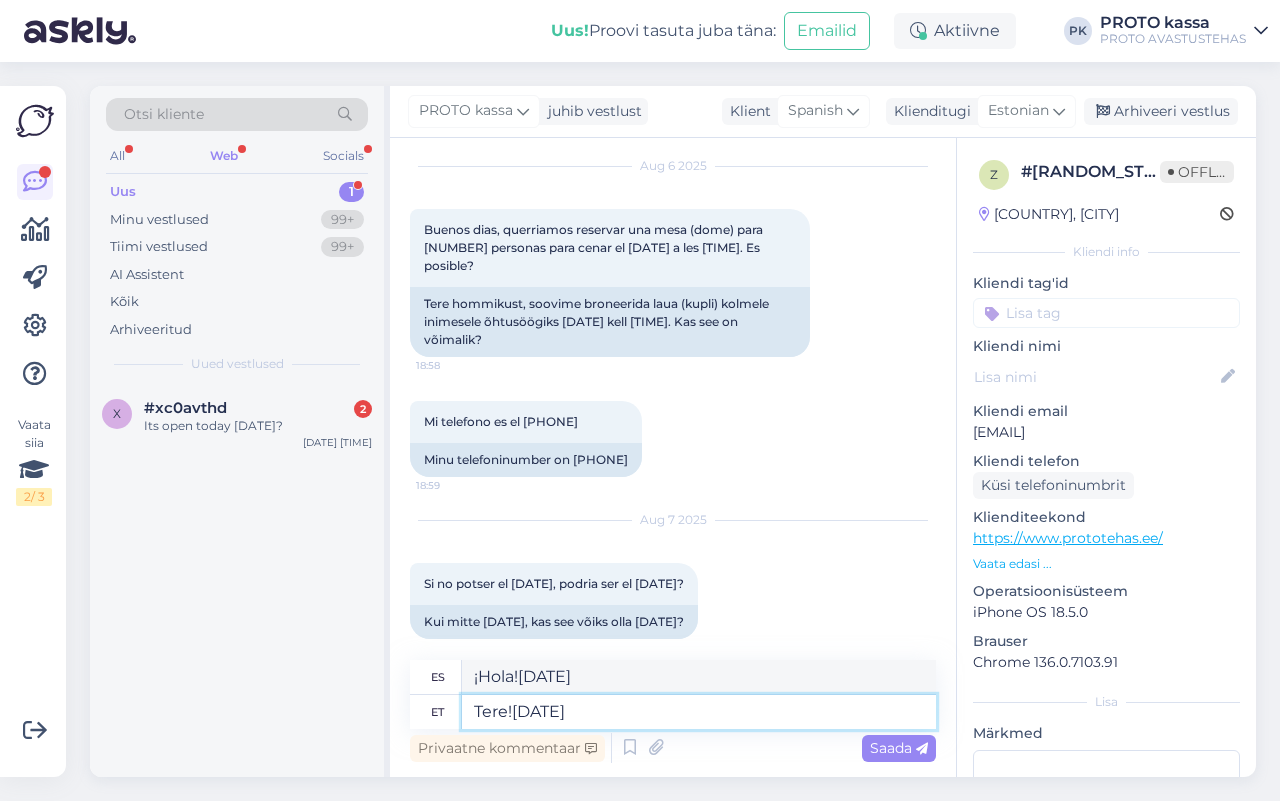 type on "Tere![DATE]" 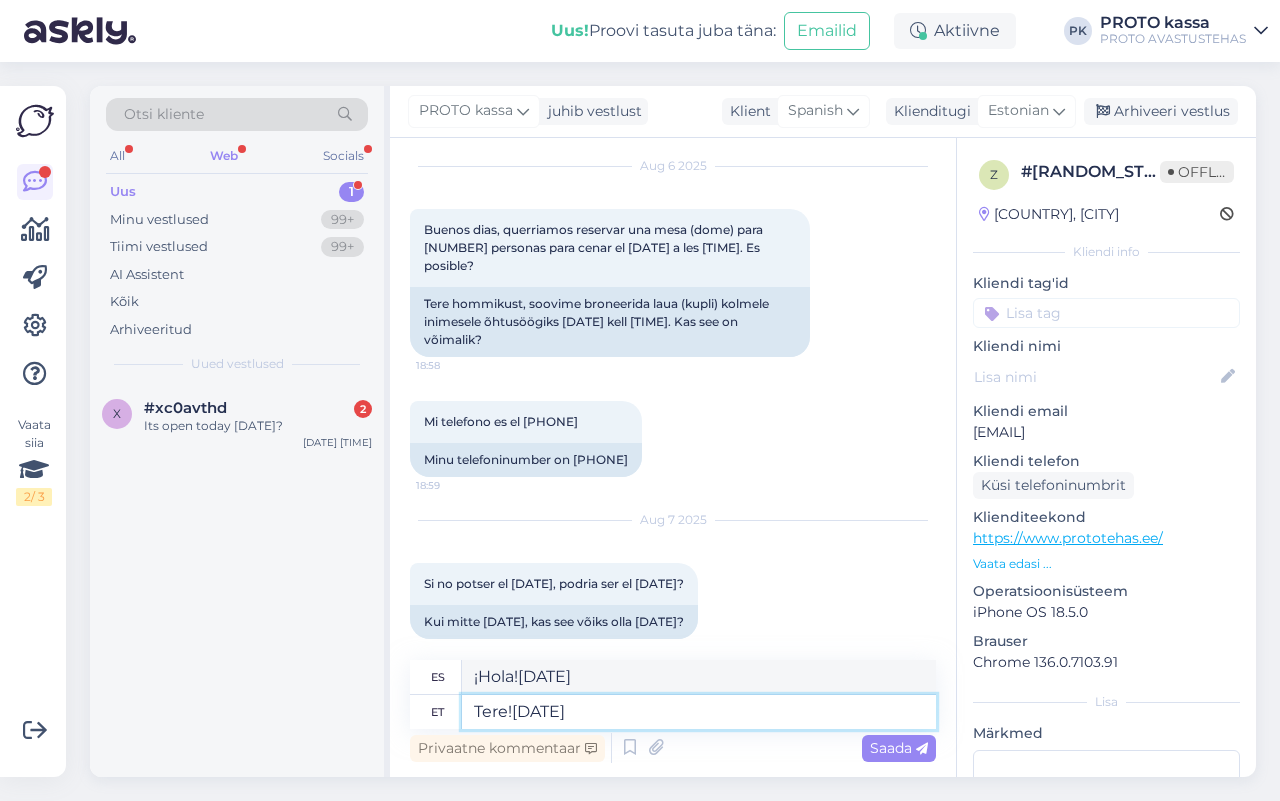 type on "¡Hola! [DATE]" 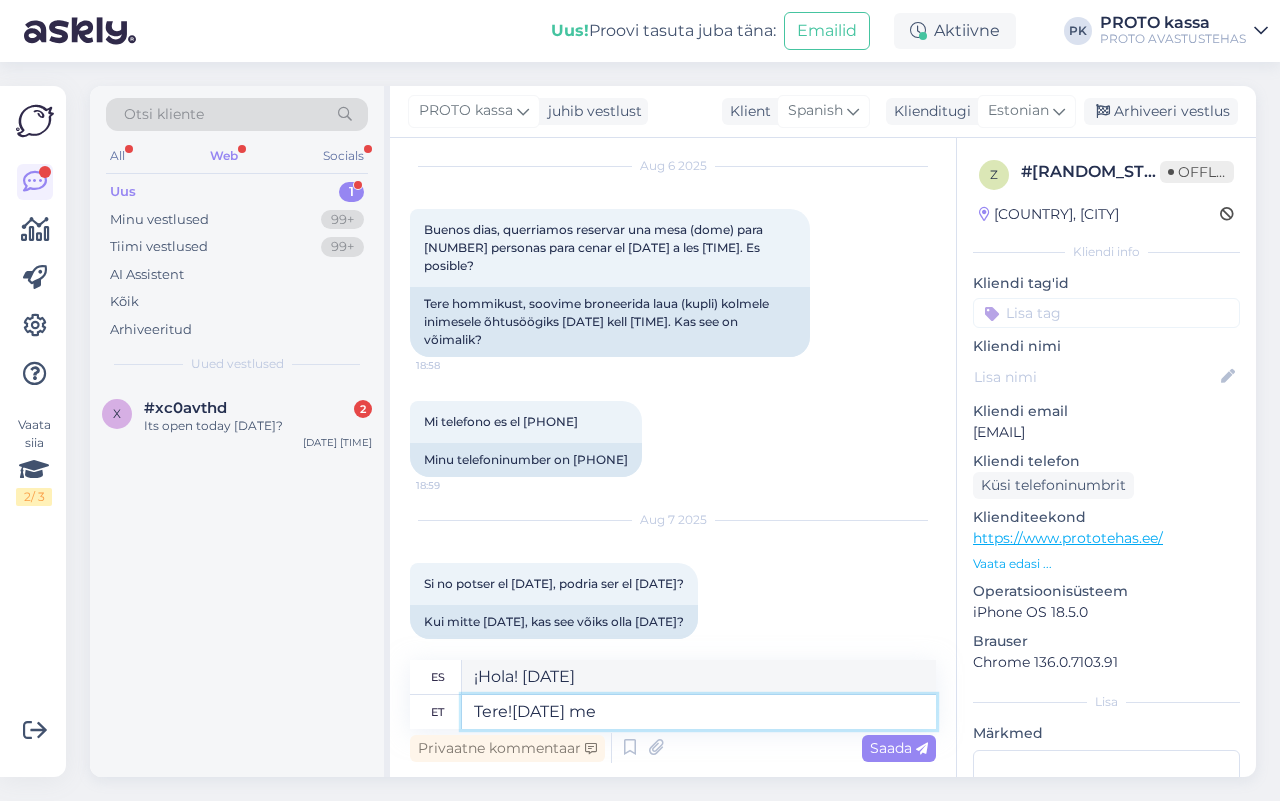 type on "Tere![DATE] me" 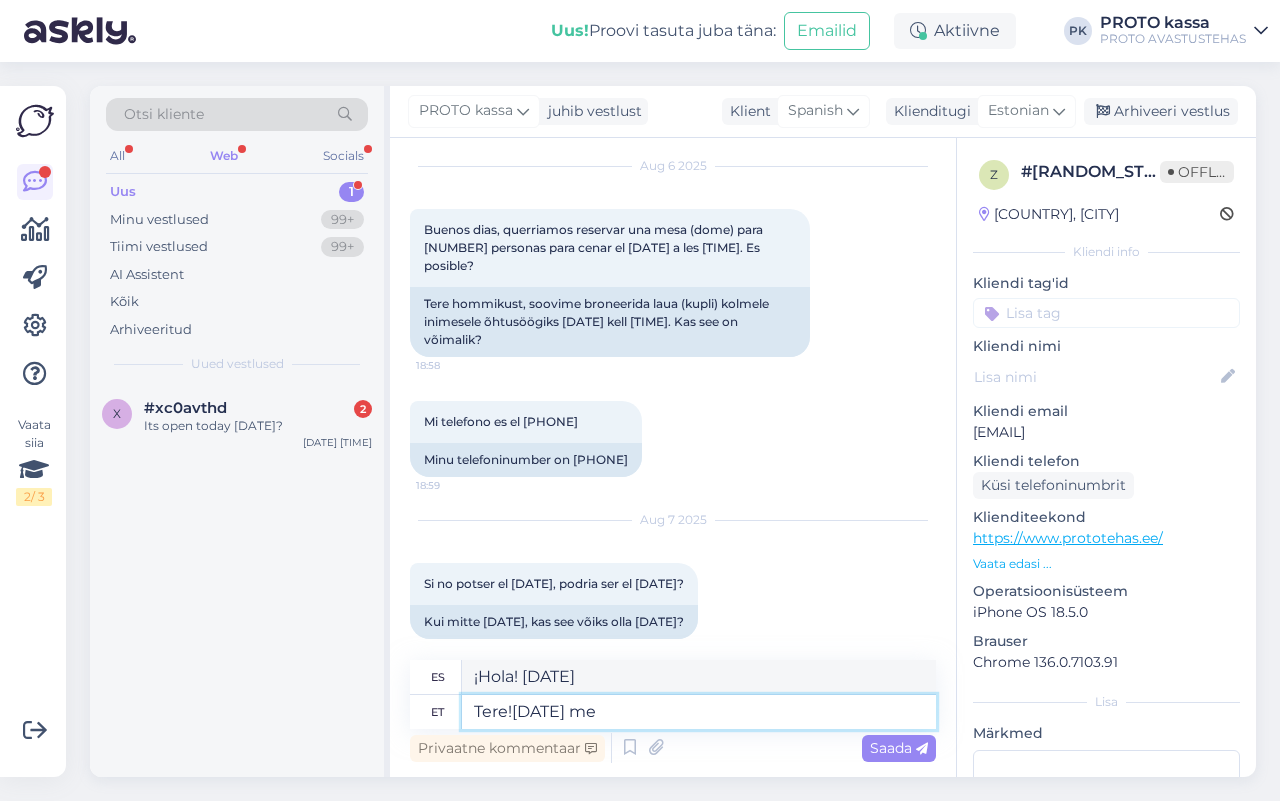 type on "¡Hola! Correo electrónico del [DATE]" 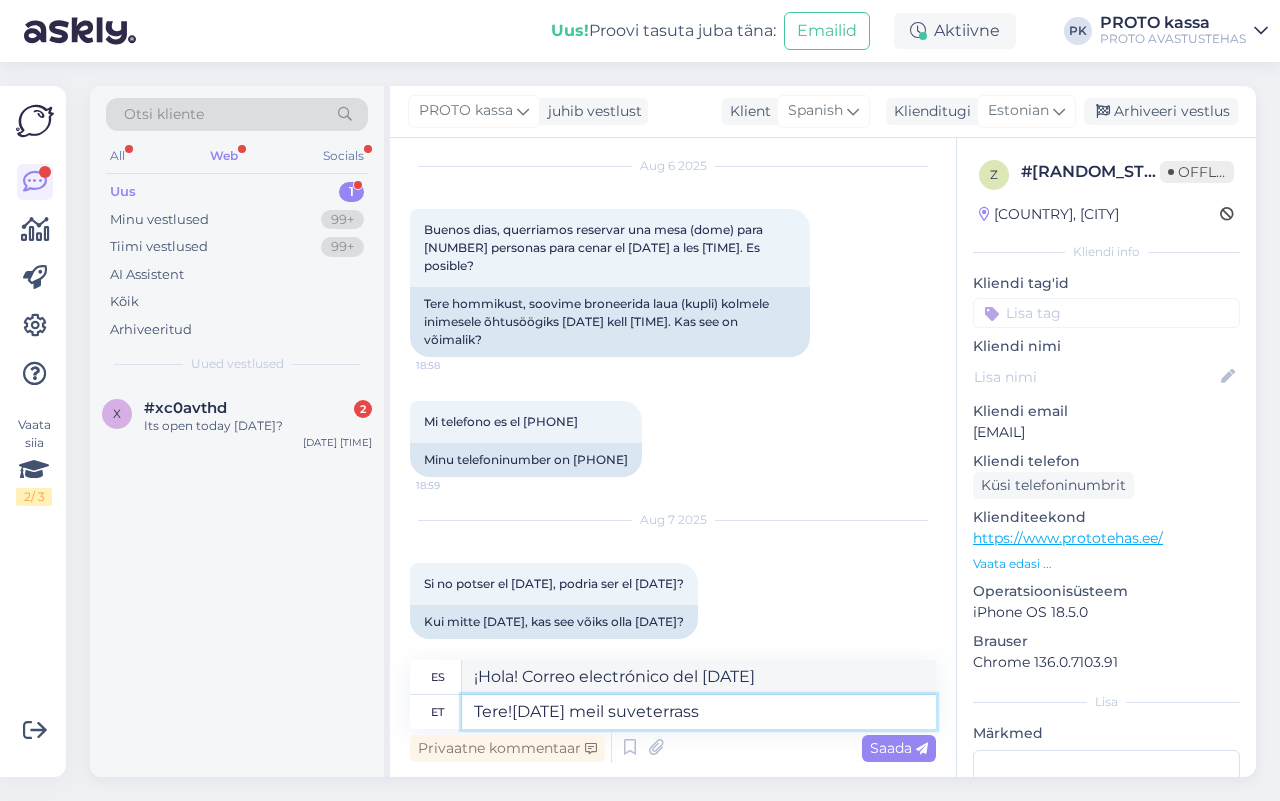 type on "Tere![DATE] meil suveterrass" 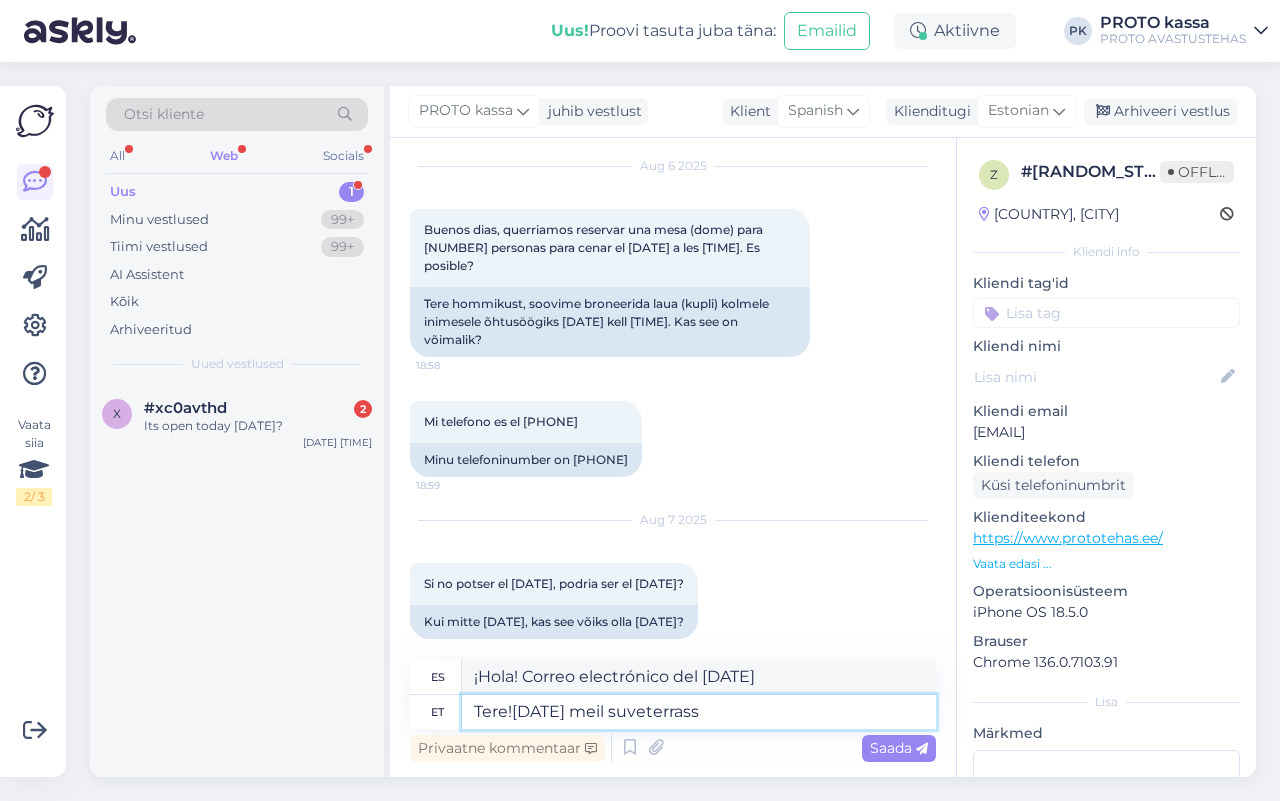type on "¡Hola! El [DATE] tenemos terraza de verano." 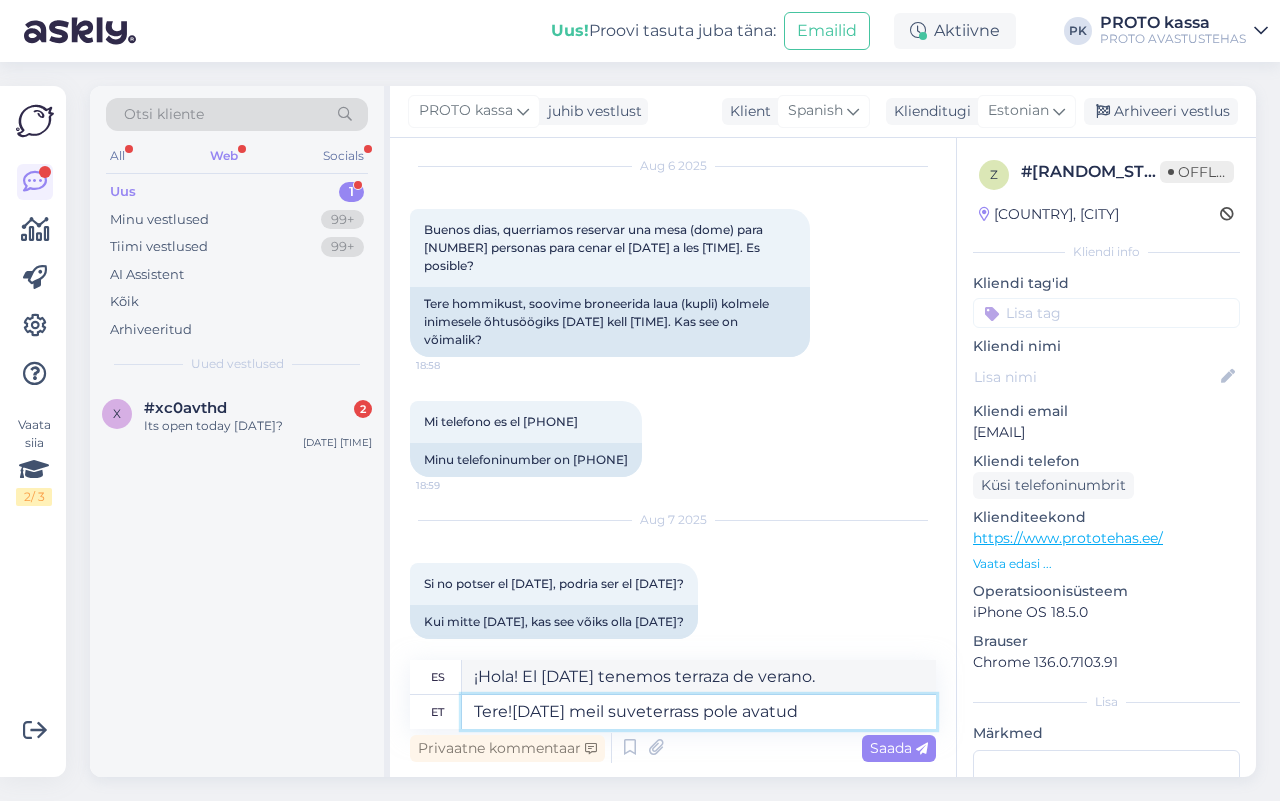 type on "Tere![DATE] meil suveterrass pole a" 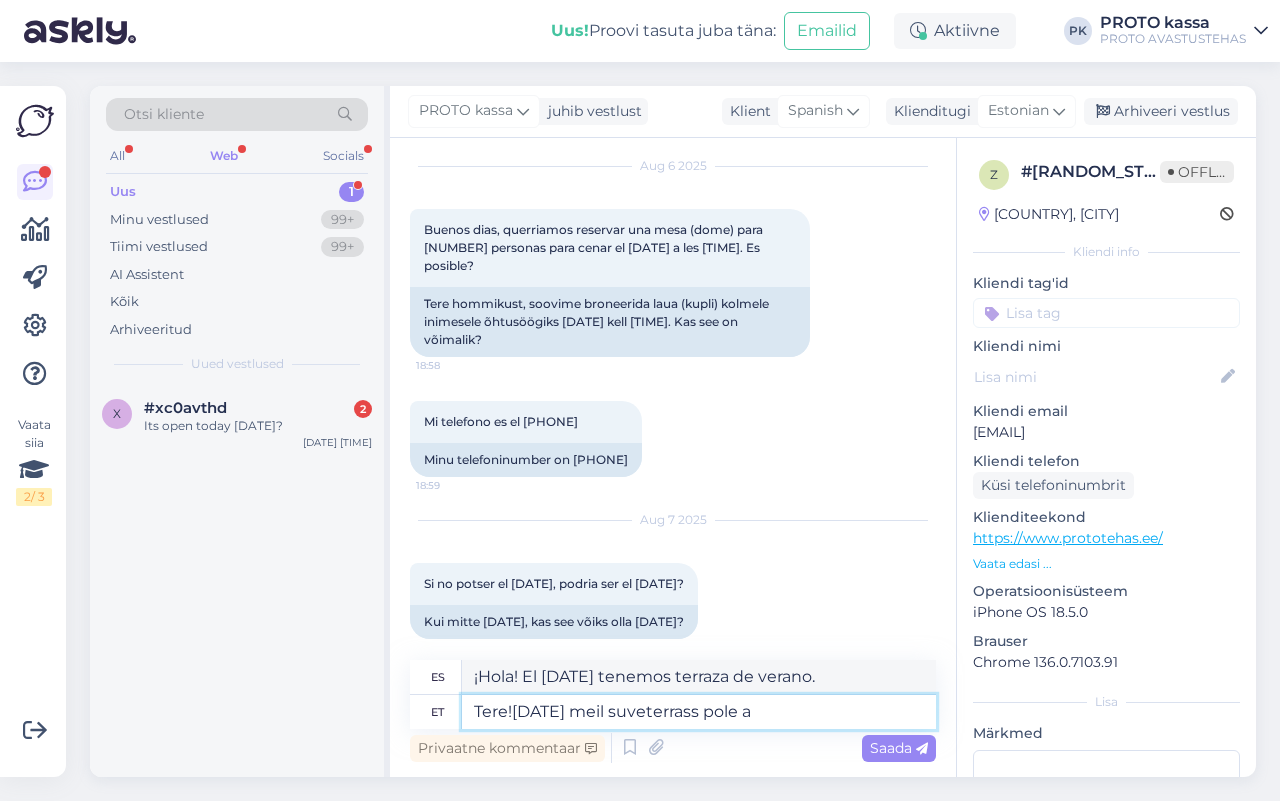 type on "¡Hola! No tenemos terraza de verano el [DATE]." 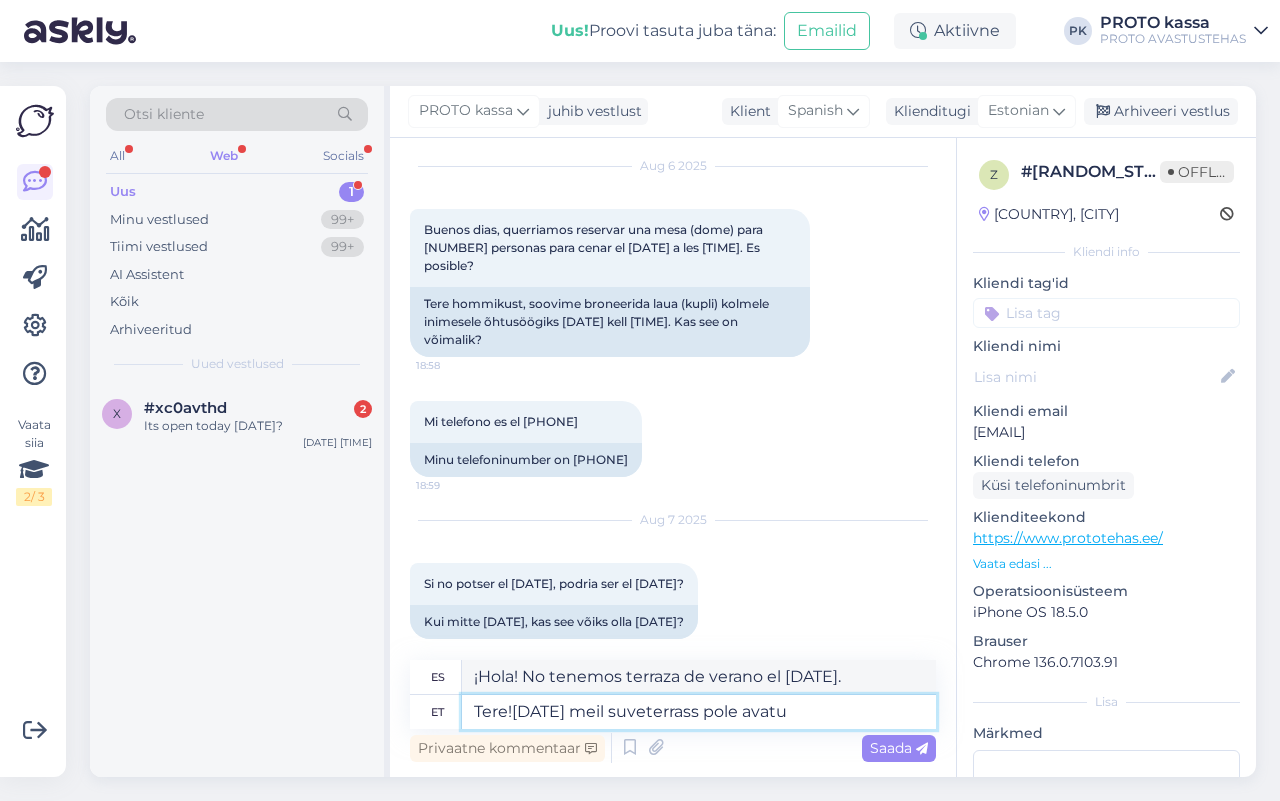 type on "Tere![DATE] meil suveterrass pole avatud" 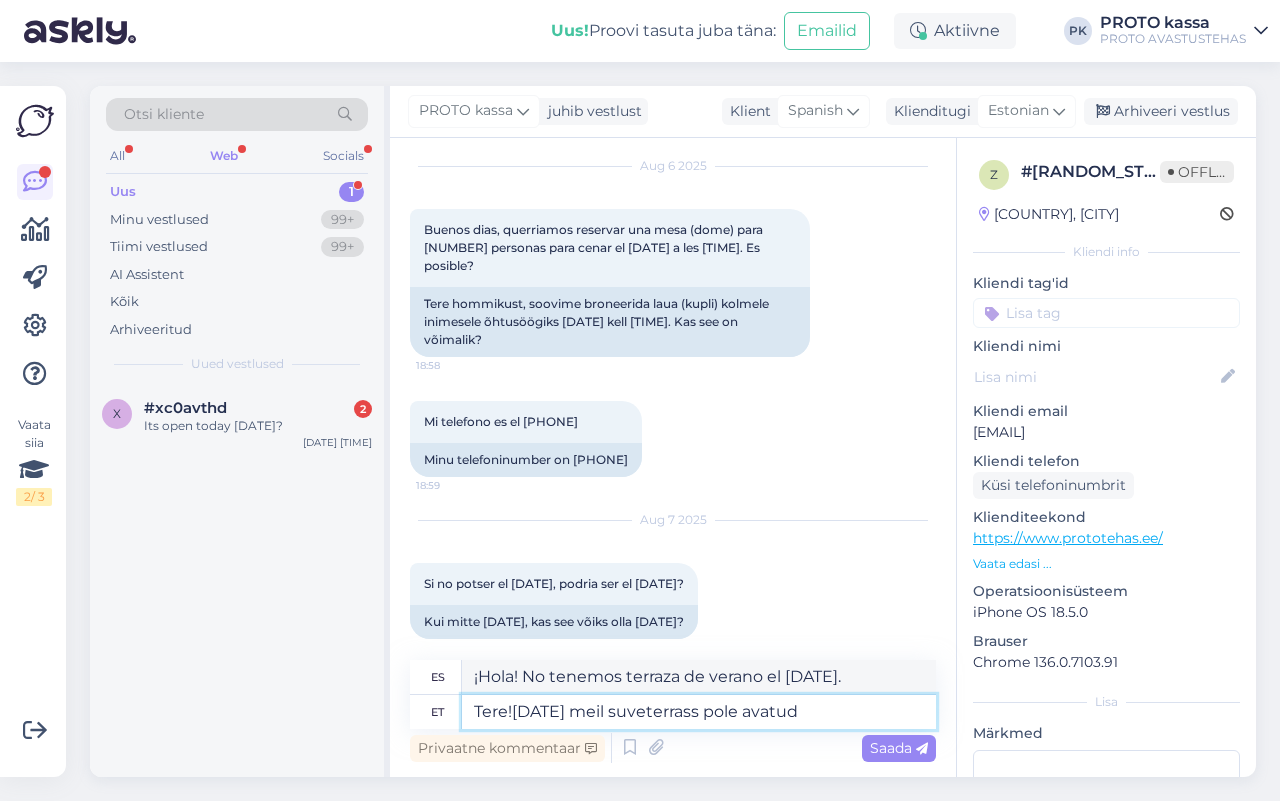 type on "¡Hola! Nuestra terraza de verano no estará abierta el [DATE]." 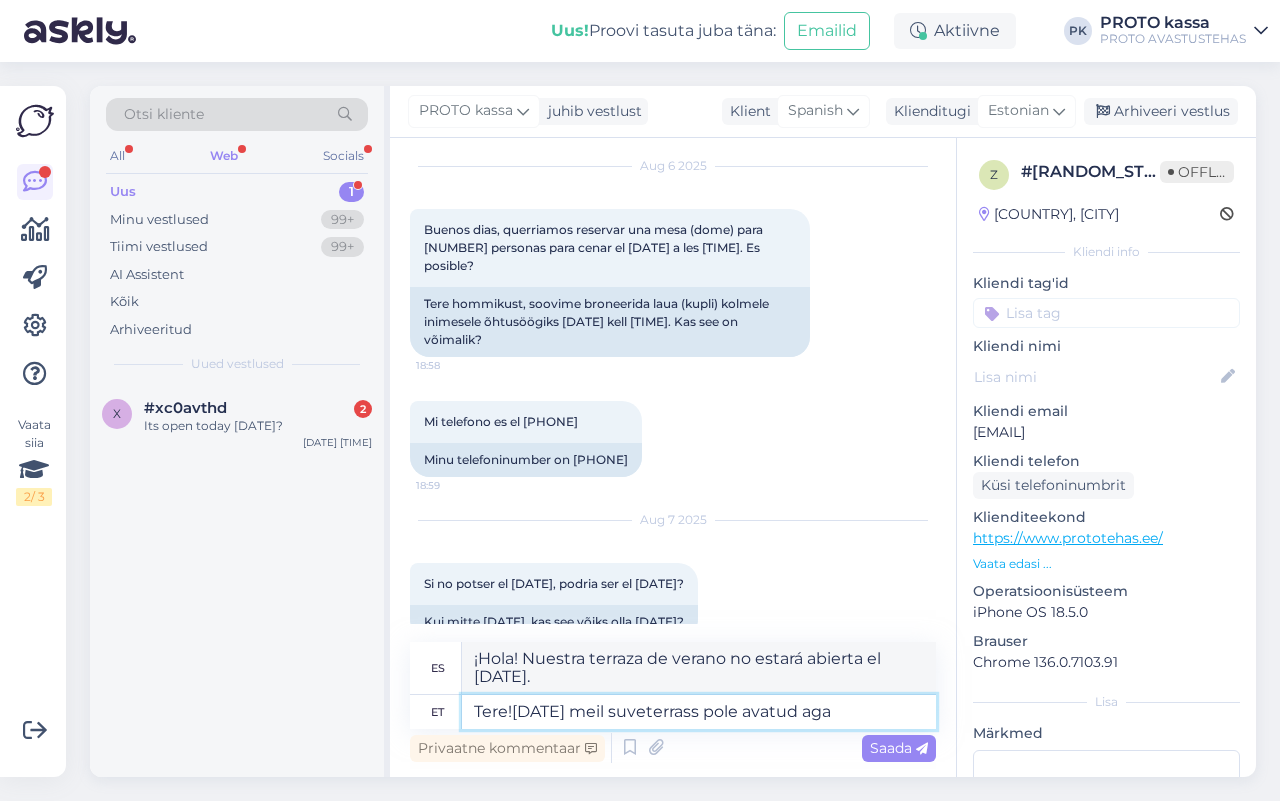 type on "Tere![DATE] meil suveterrass pole avatud aga s" 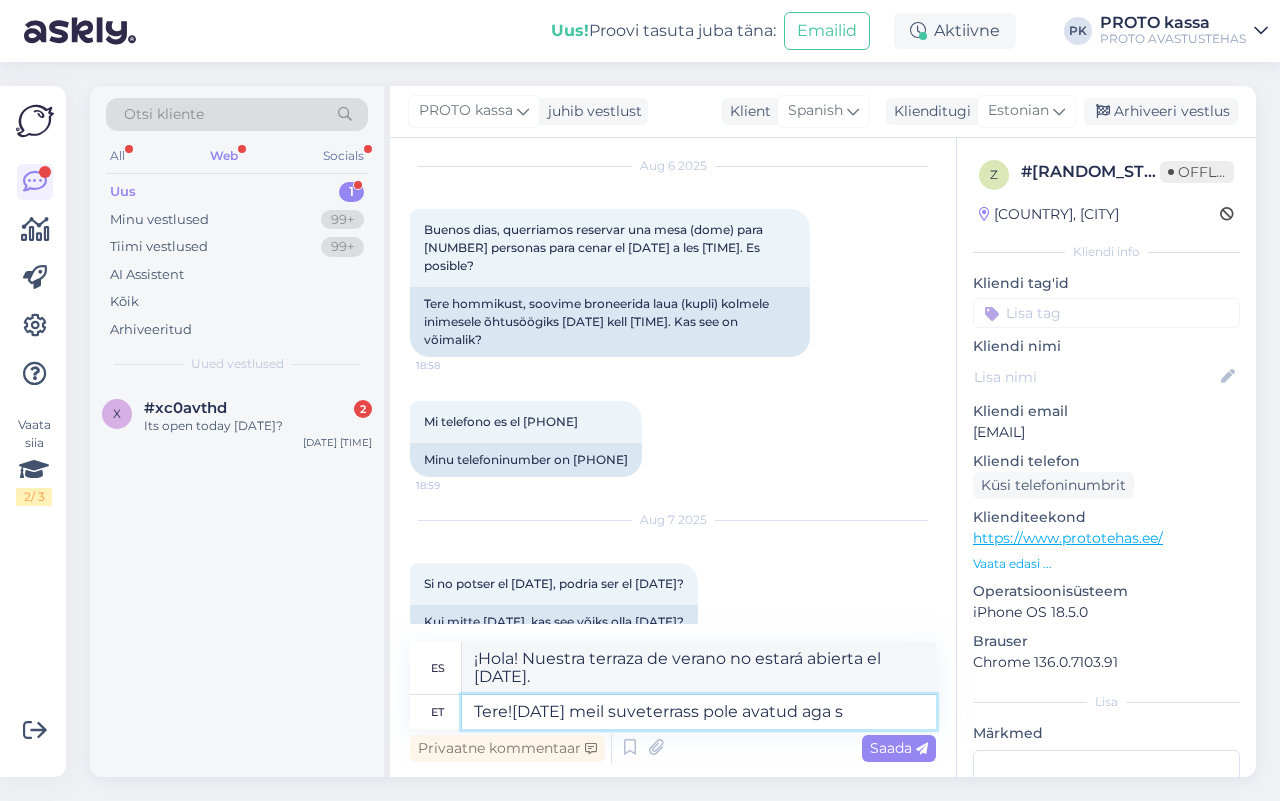 type on "¡Hola! Nuestra terraza de verano no estará abierta el [DATE], pero podemos..." 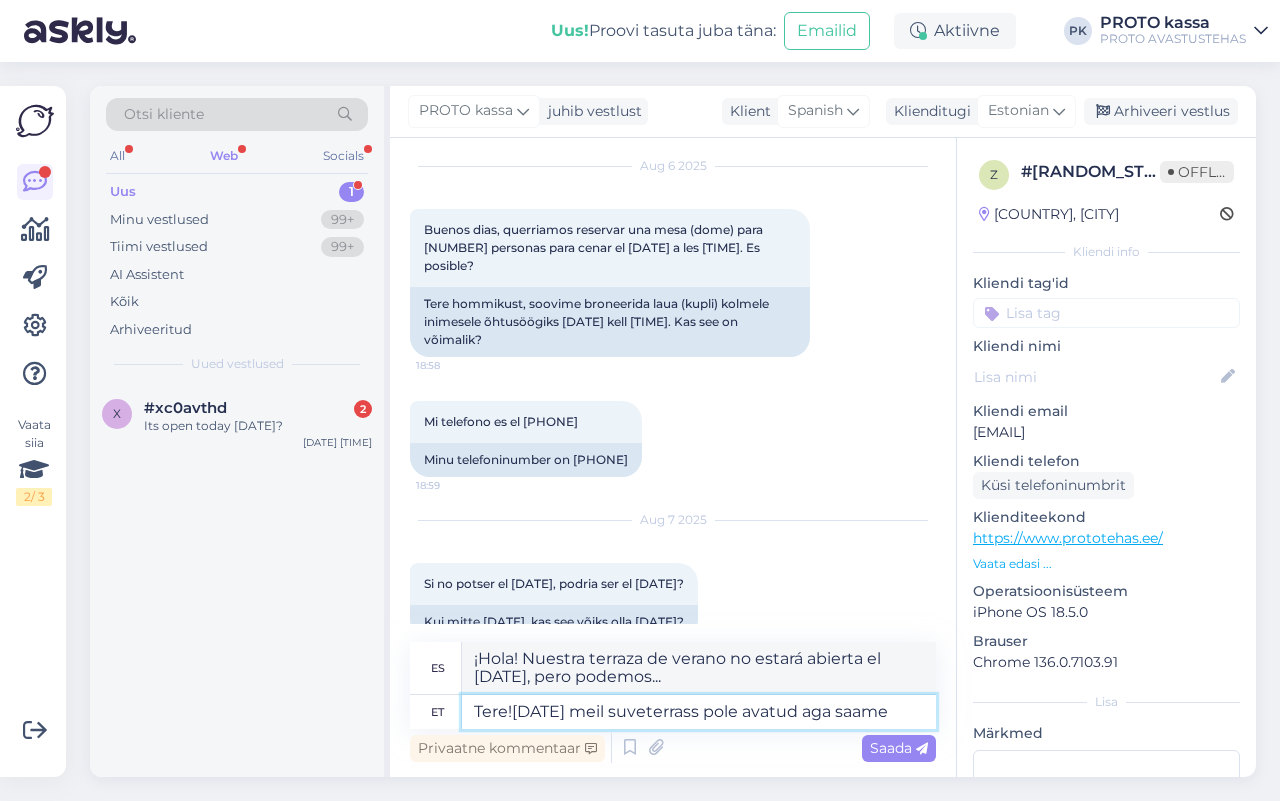 type on "Tere![DATE] meil suveterrass pole avatud aga saame" 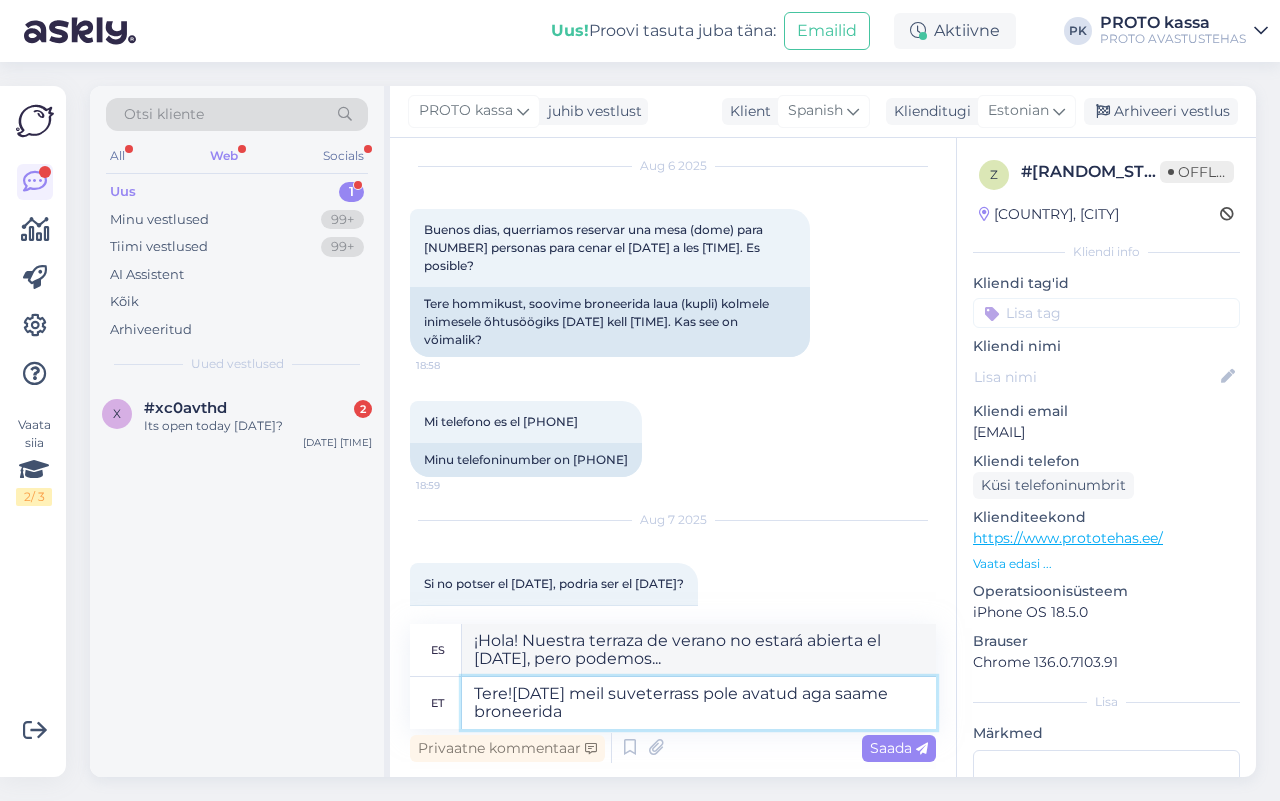 type on "Tere![DATE] meil suveterrass pole avatud aga saame broneerida" 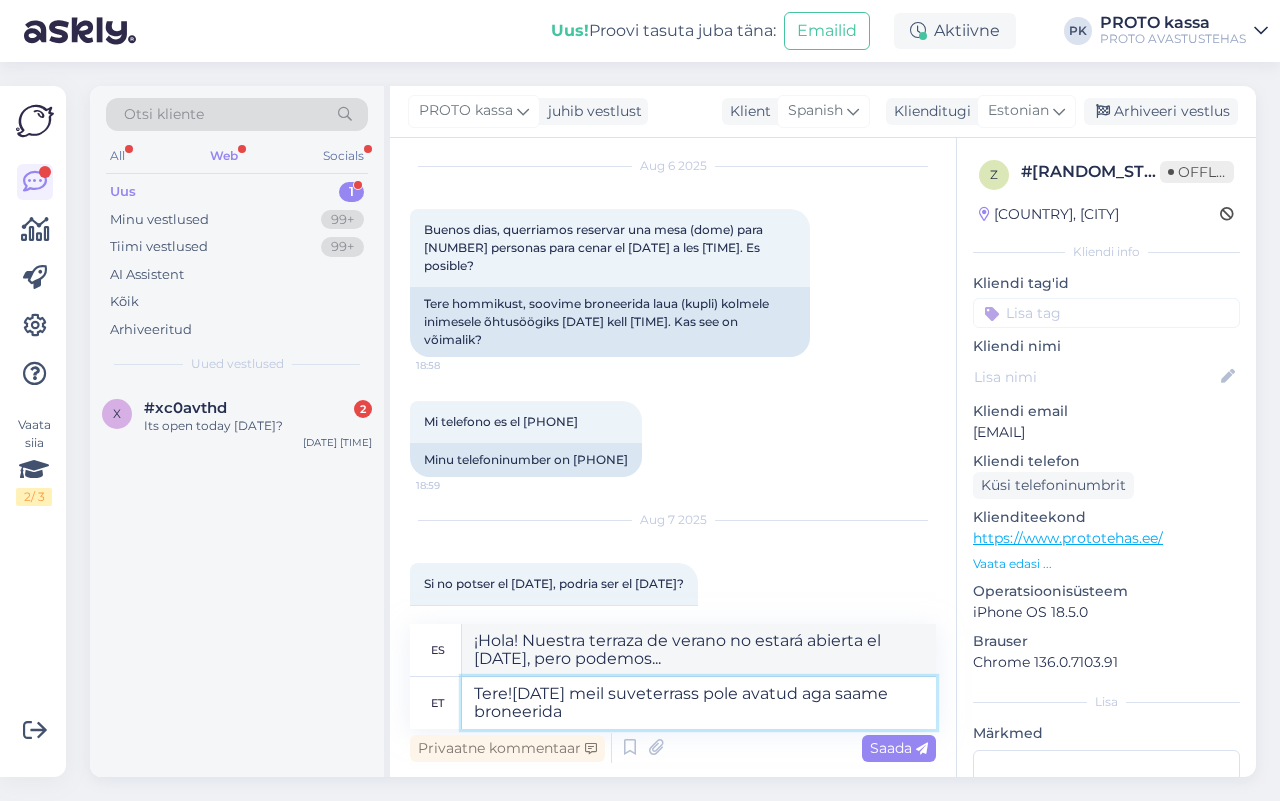type on "¡Hola! Nuestra terraza de verano no estará abierta el [DATE], pero podemos reservar." 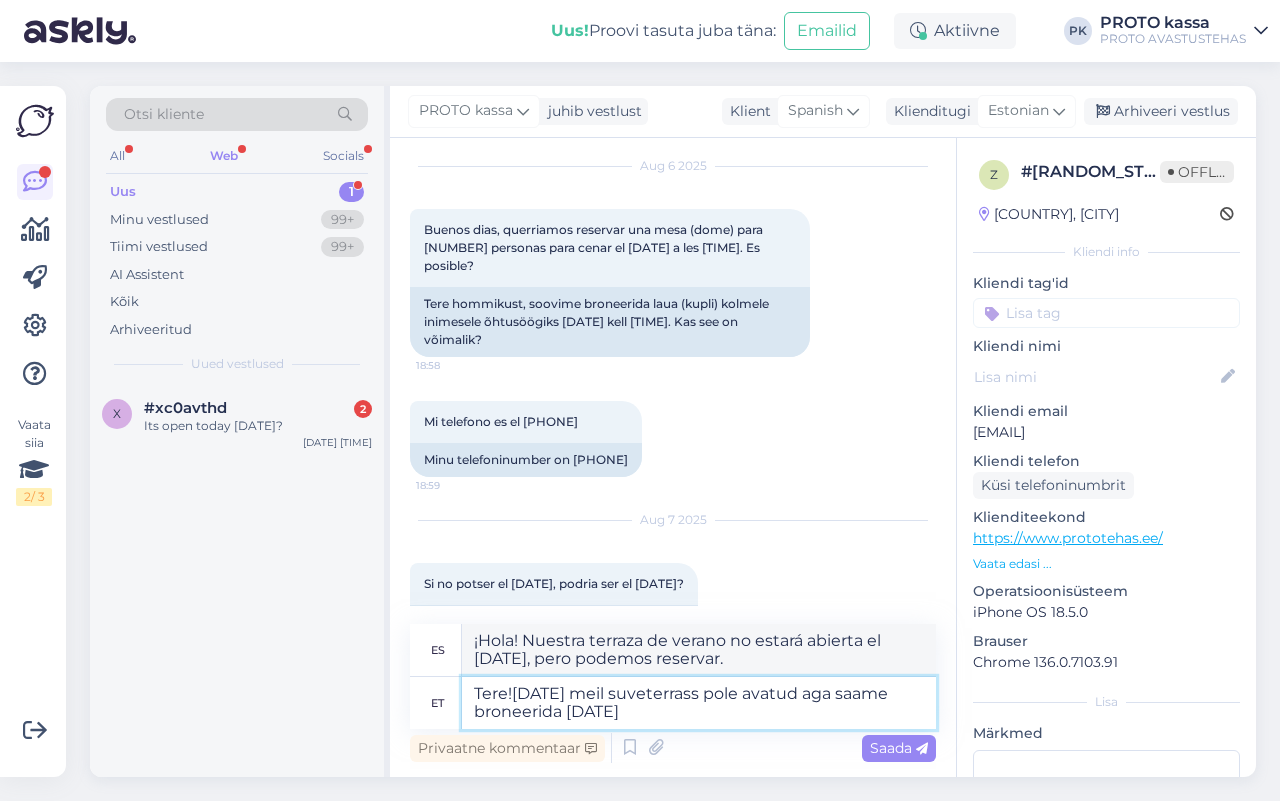 type on "Tere![DATE] meil suveterrass pole avatud aga saame broneerida [DATE] a" 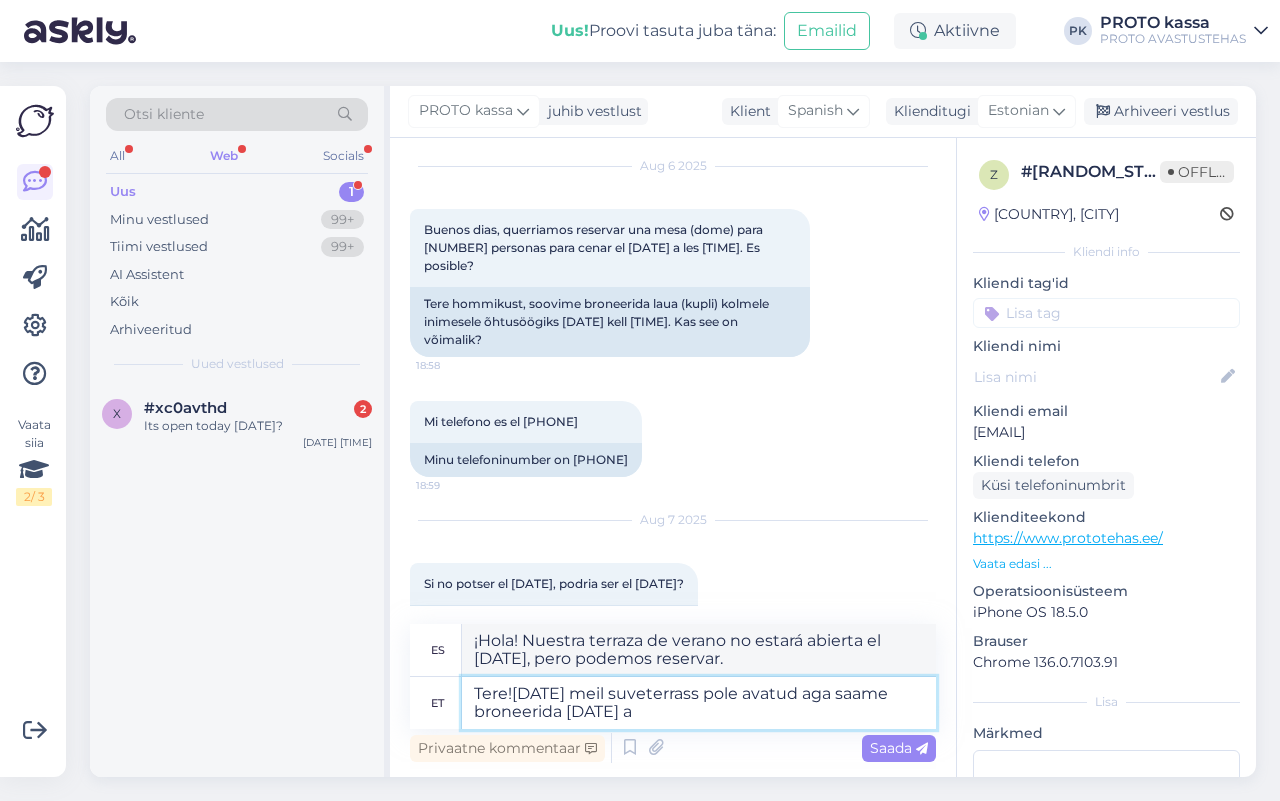 type on "¡Hola! Nuestra terraza de verano no estará abierta el [DATE], pero podemos reservar para el [DATE]." 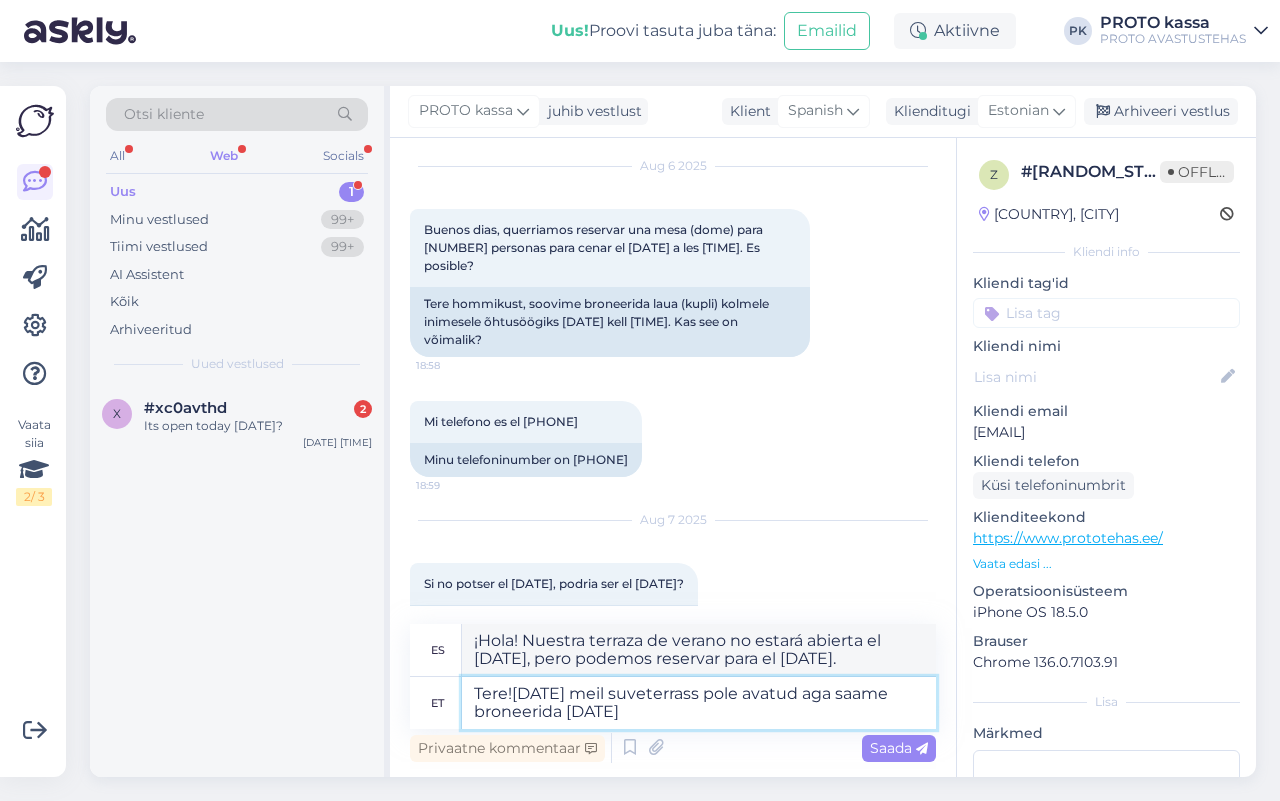 type on "Tere![DATE] meil suveterrass pole avatud aga saame broneerida [DATE] august" 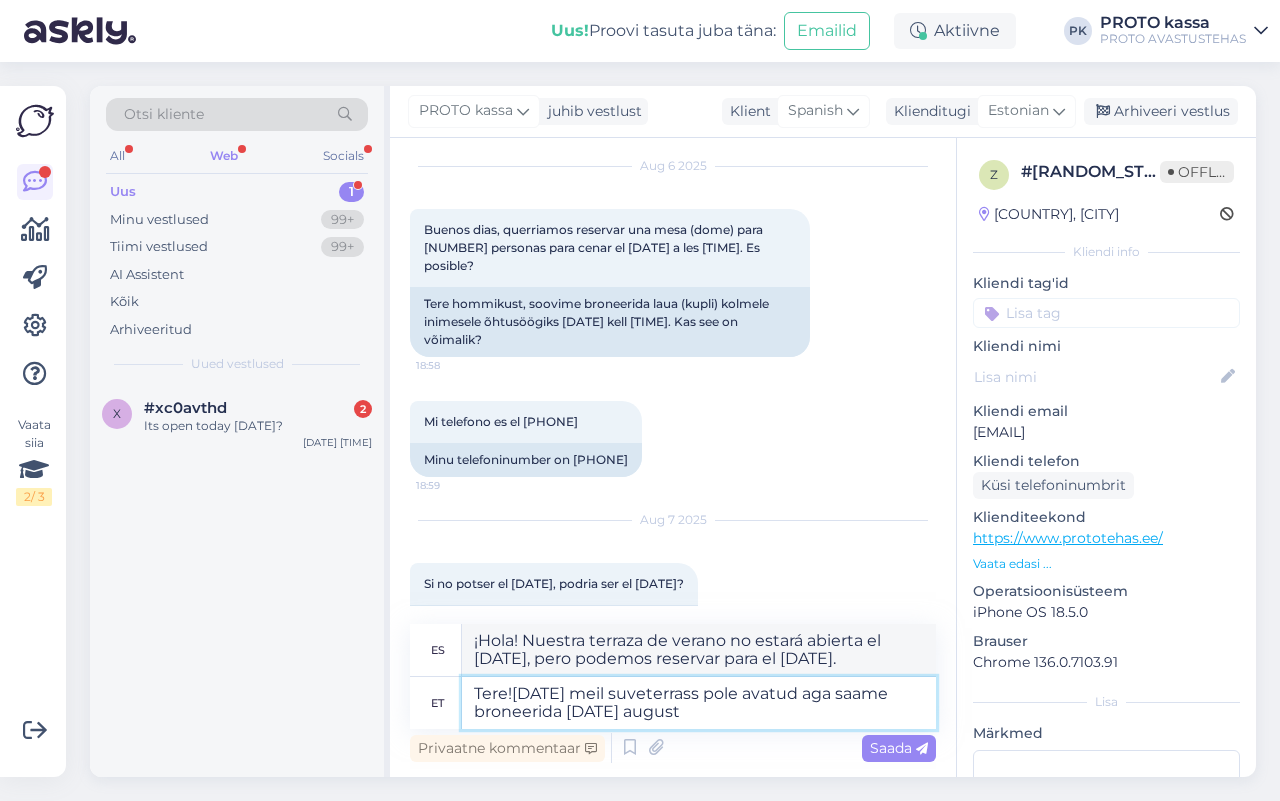 type on "¡Hola! Nuestra terraza de verano no estará abierta el [DATE], pero podemos reservar para el [DATE]." 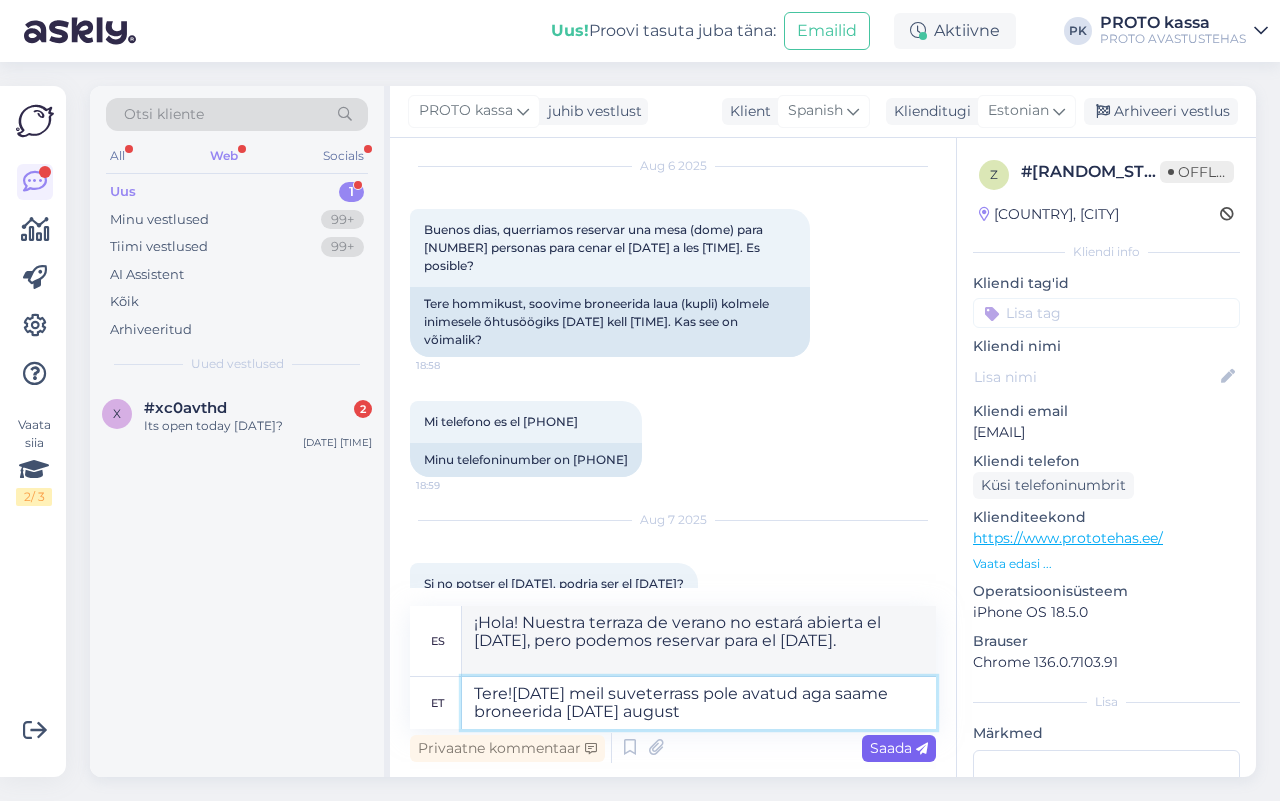 type on "Tere![DATE] meil suveterrass pole avatud aga saame broneerida [DATE] august" 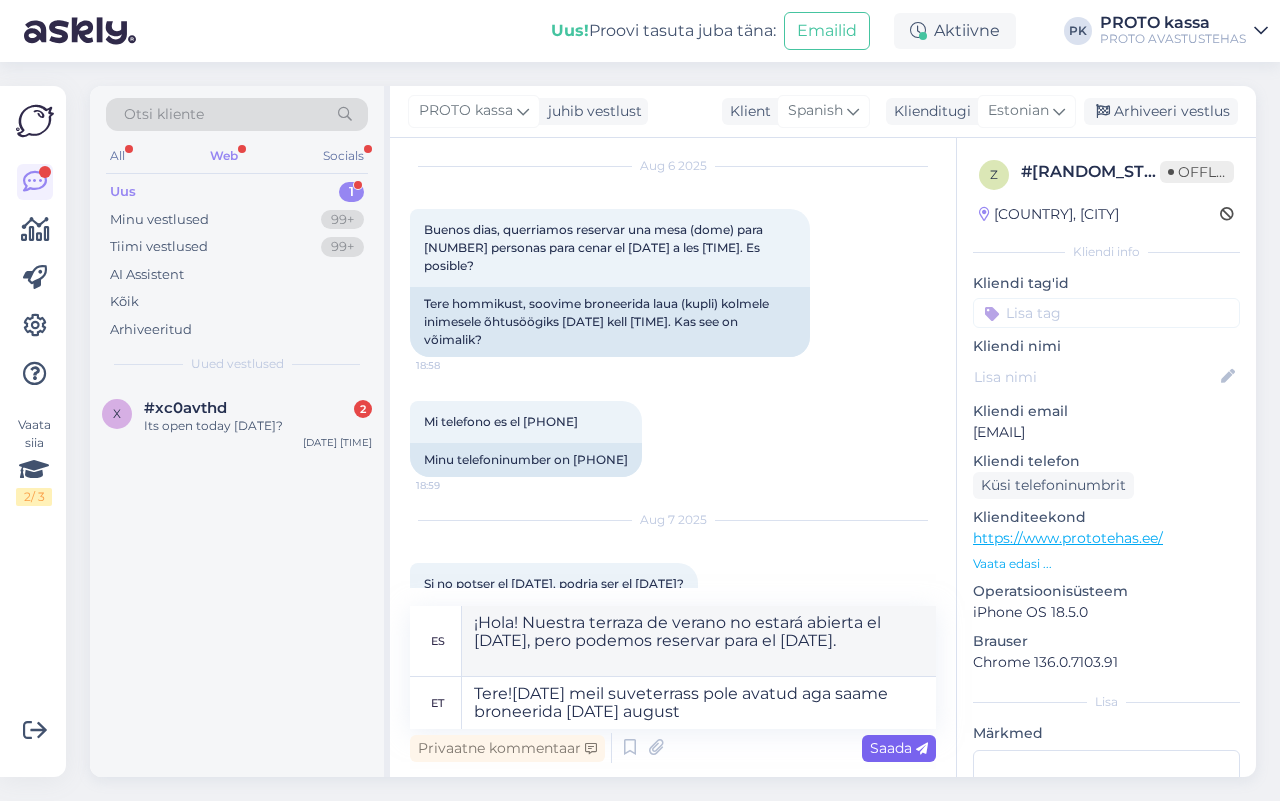click on "Saada" at bounding box center [899, 748] 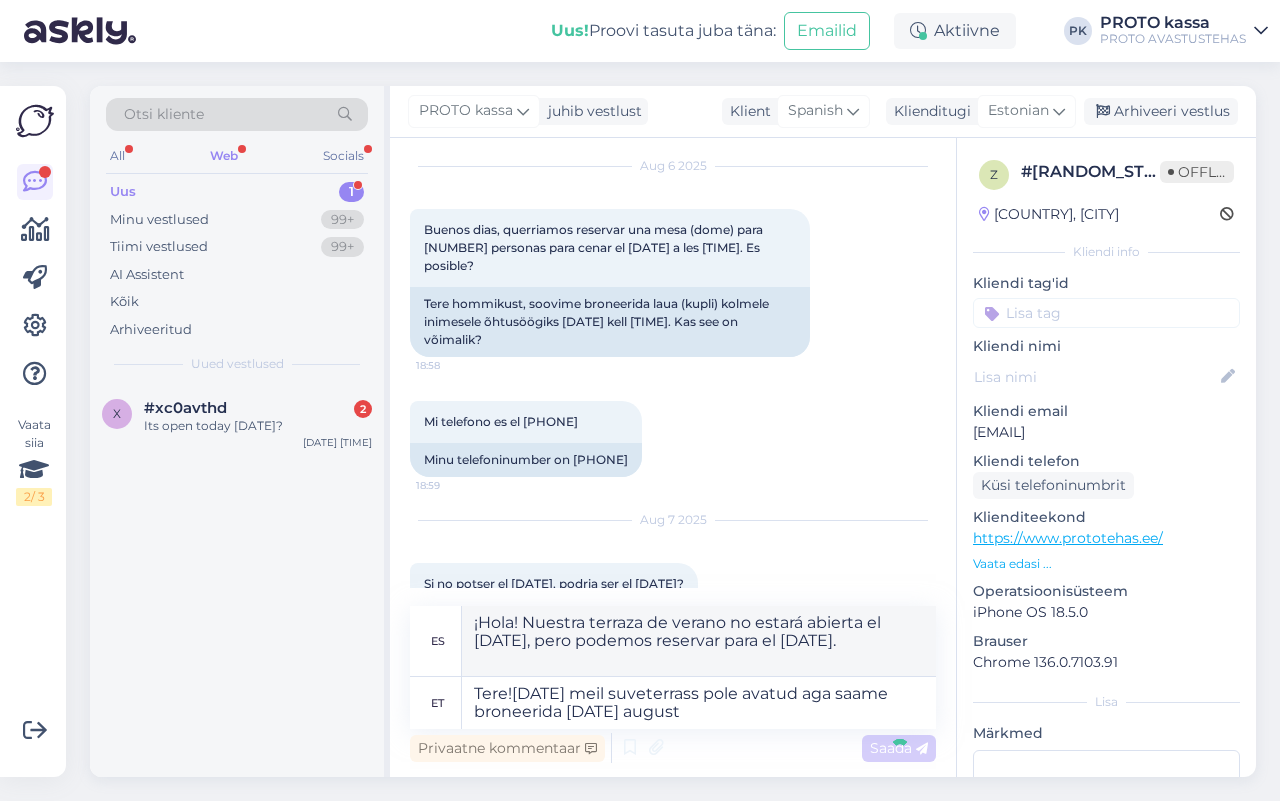 type 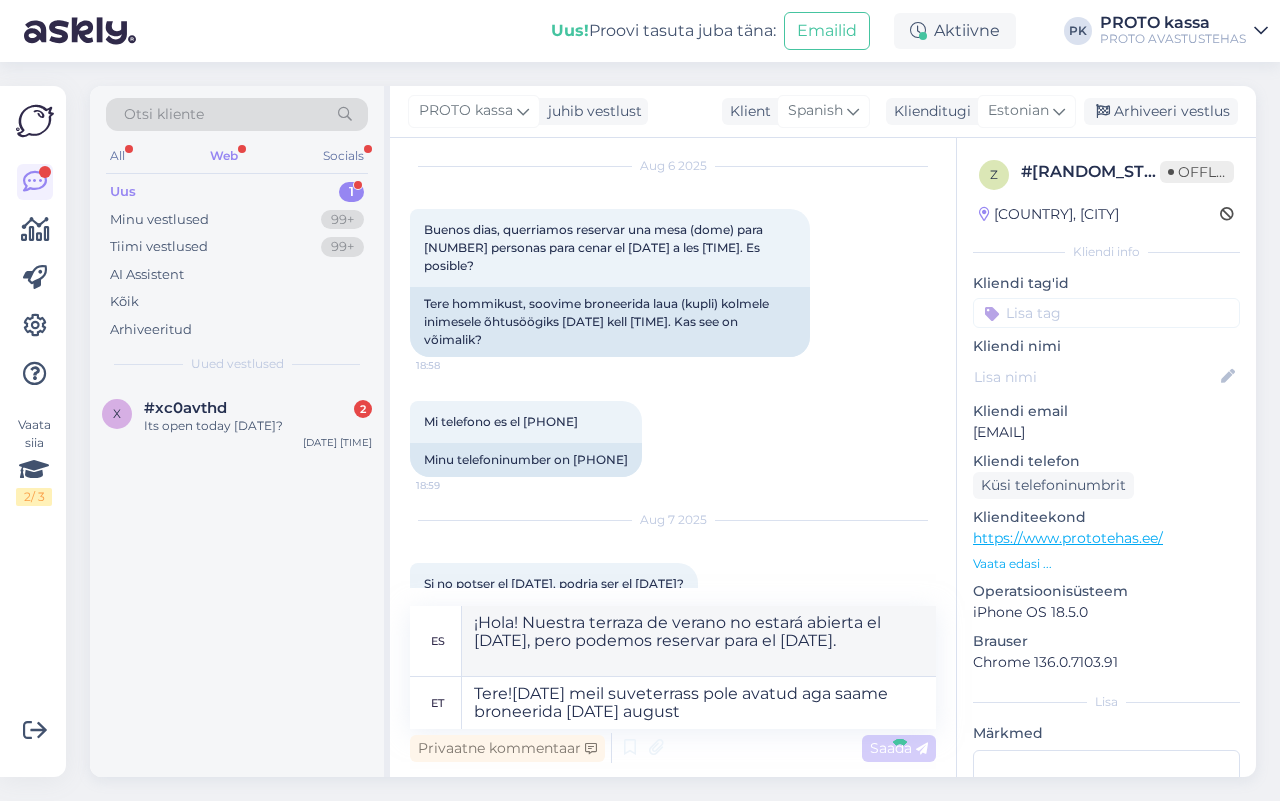 type 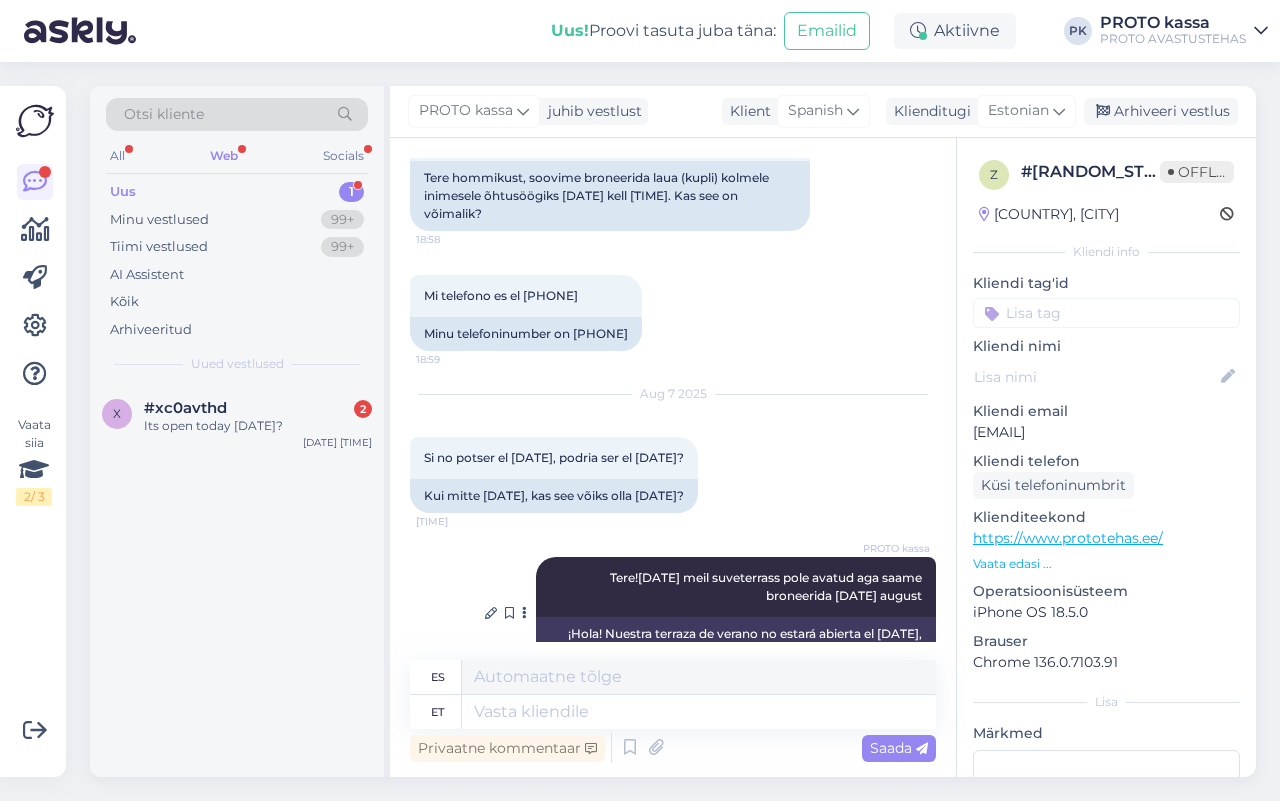 scroll, scrollTop: 211, scrollLeft: 0, axis: vertical 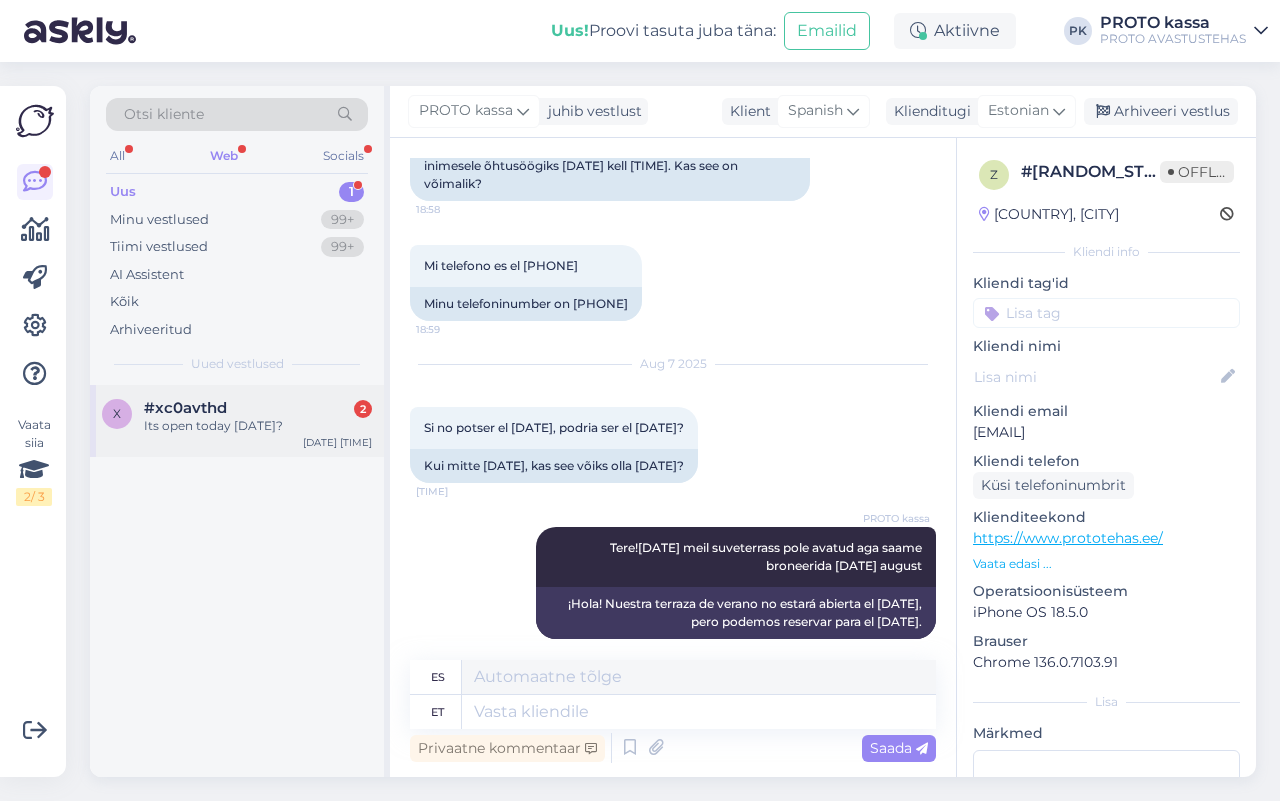click on "#xc0avthd" at bounding box center [185, 408] 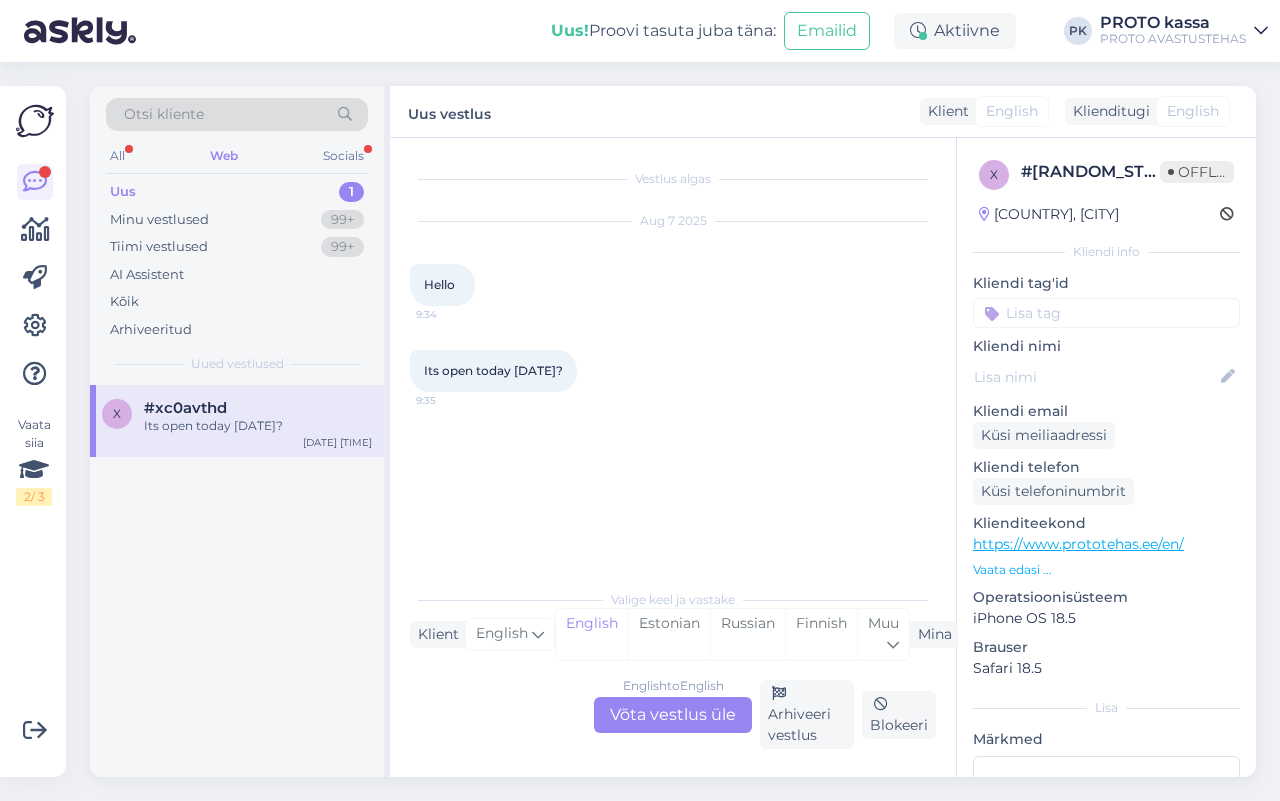 scroll, scrollTop: 0, scrollLeft: 0, axis: both 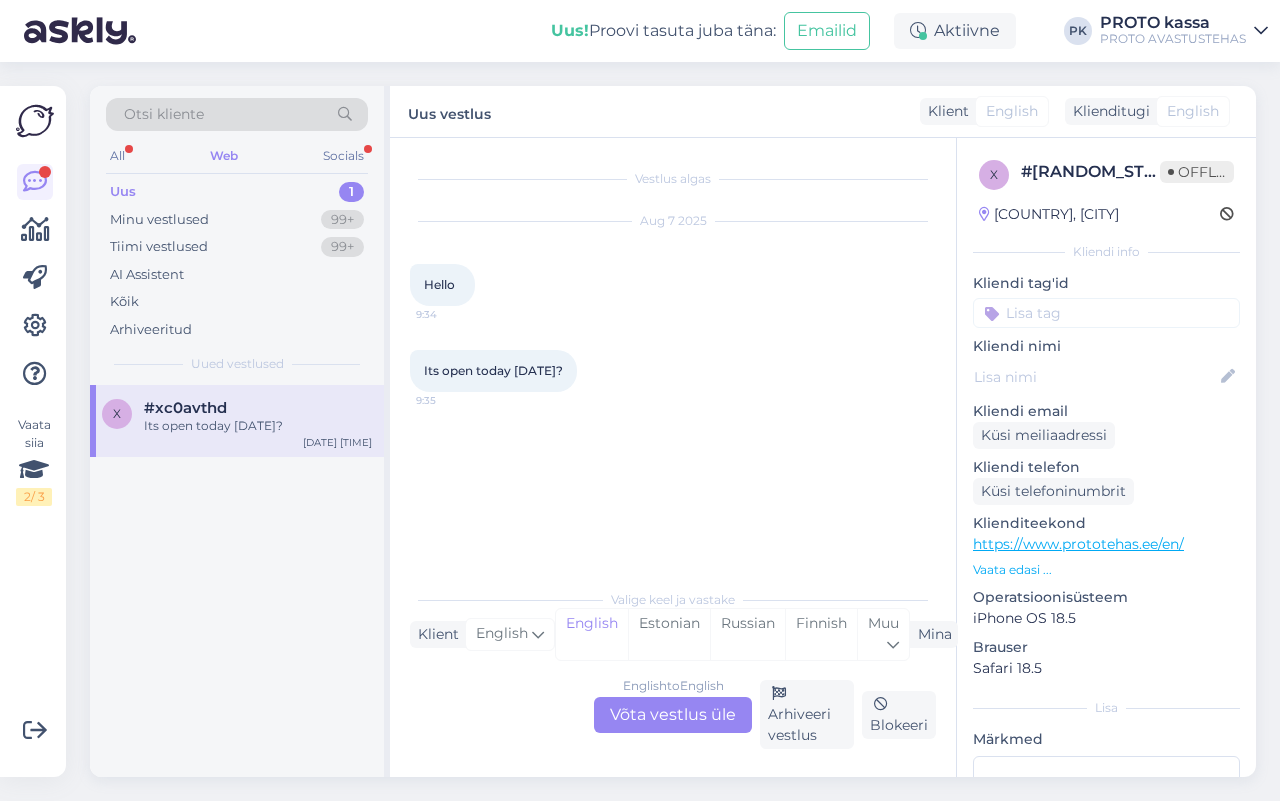 click on "English  to  English Võta vestlus üle" at bounding box center (673, 715) 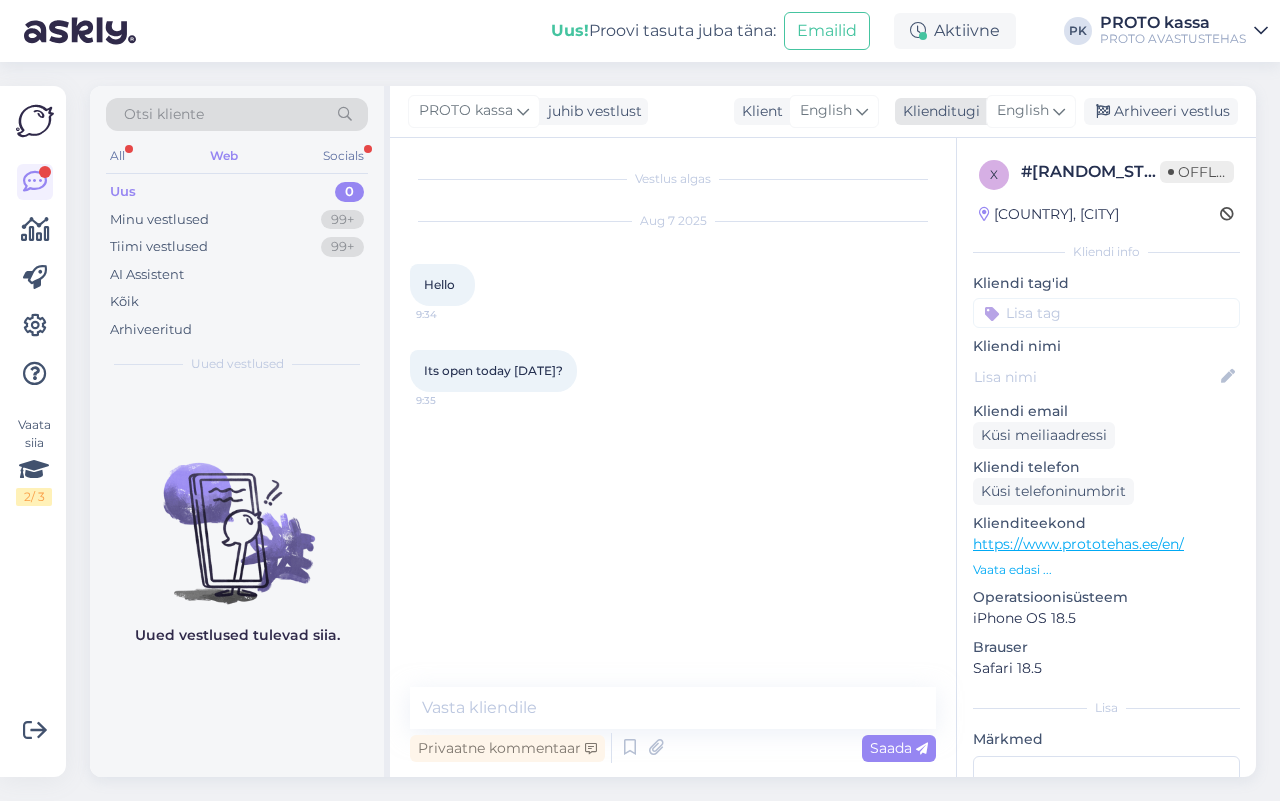 click on "English" at bounding box center (1023, 111) 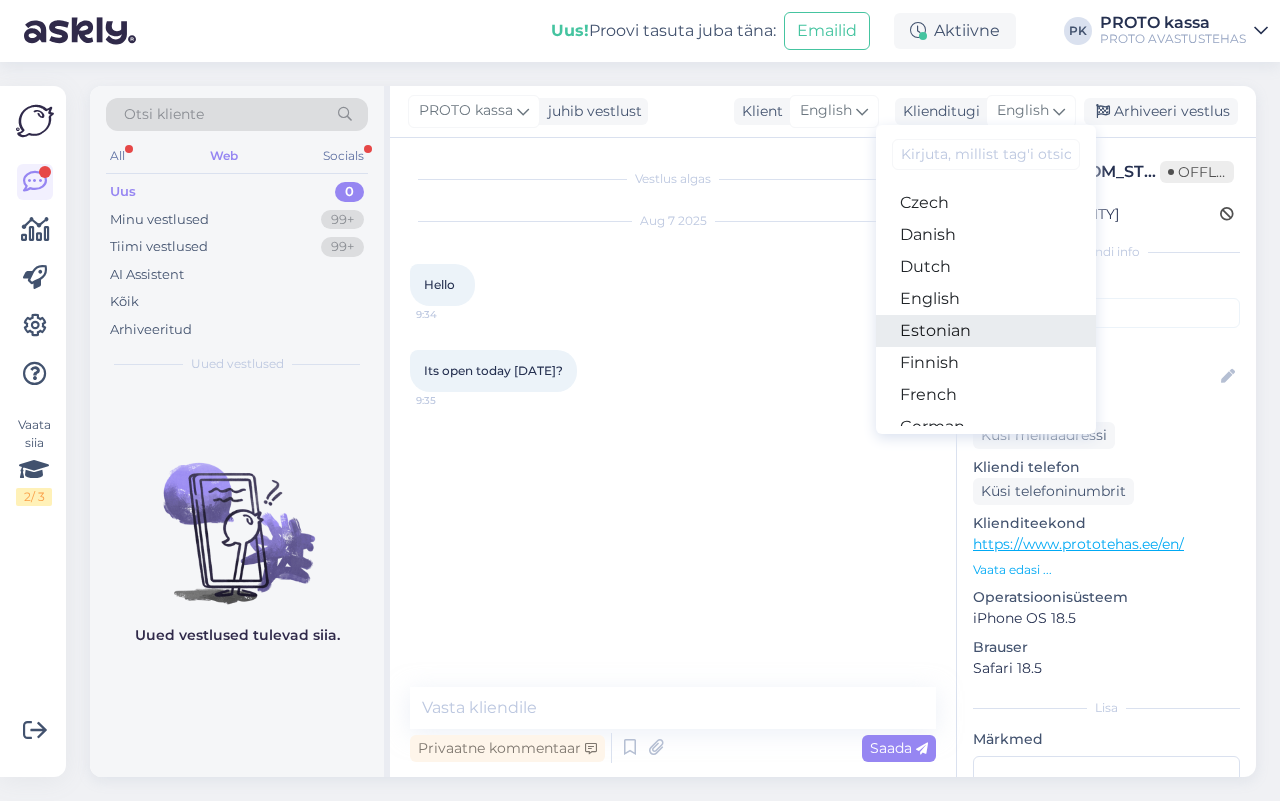 click on "Estonian" at bounding box center (986, 331) 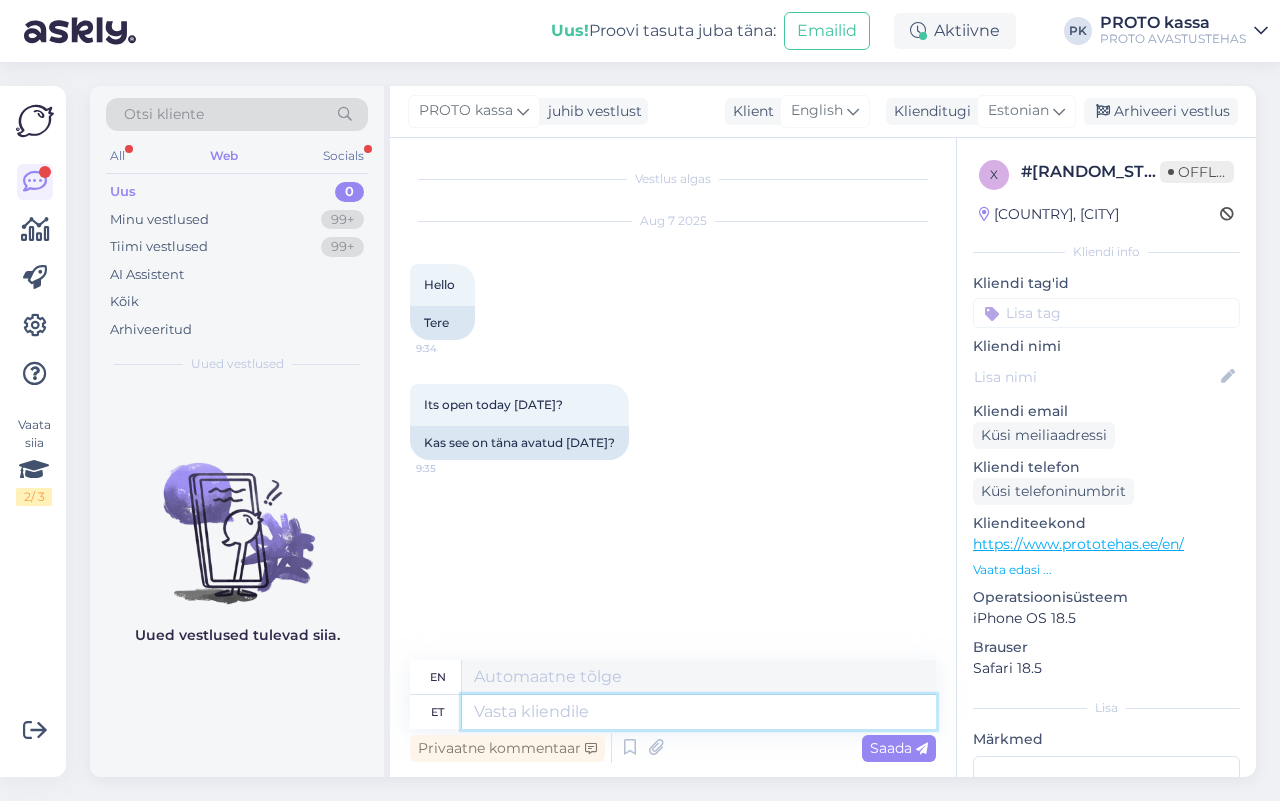 drag, startPoint x: 496, startPoint y: 713, endPoint x: 506, endPoint y: 712, distance: 10.049875 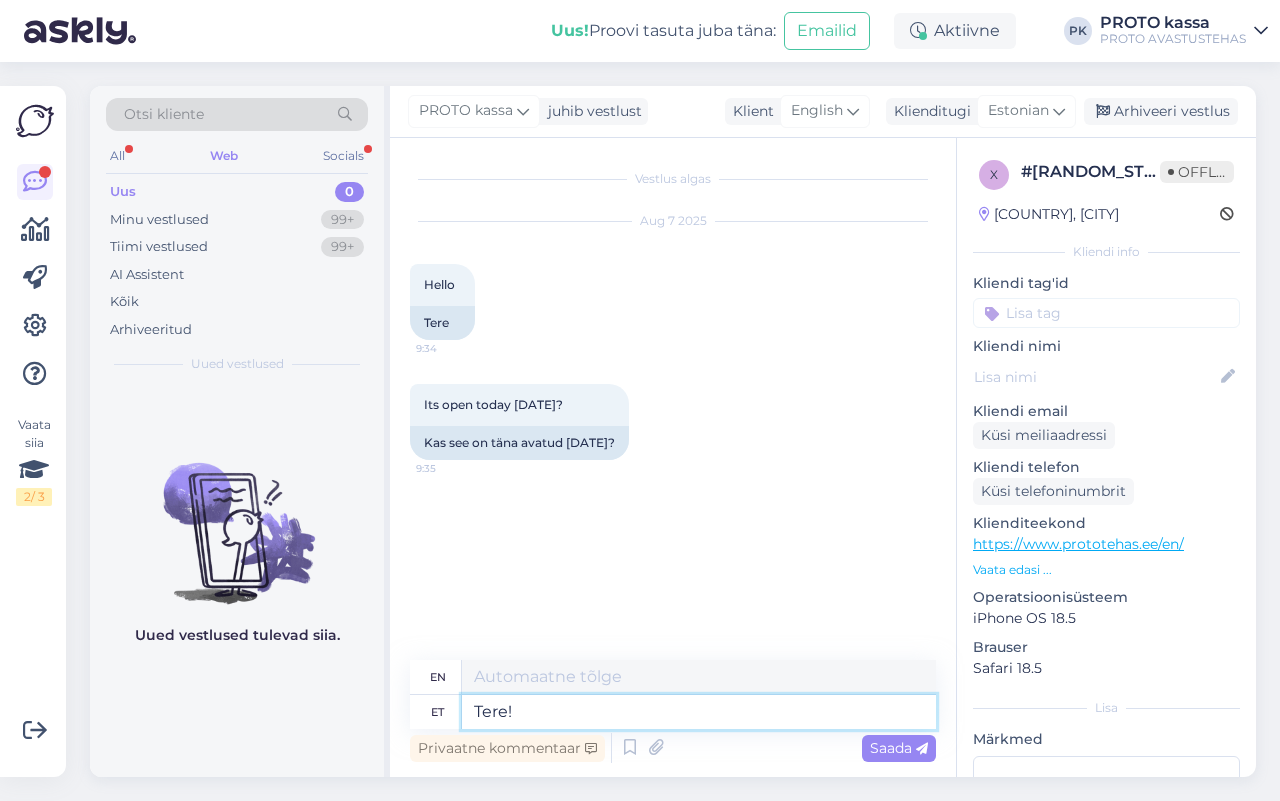 type on "Tere!" 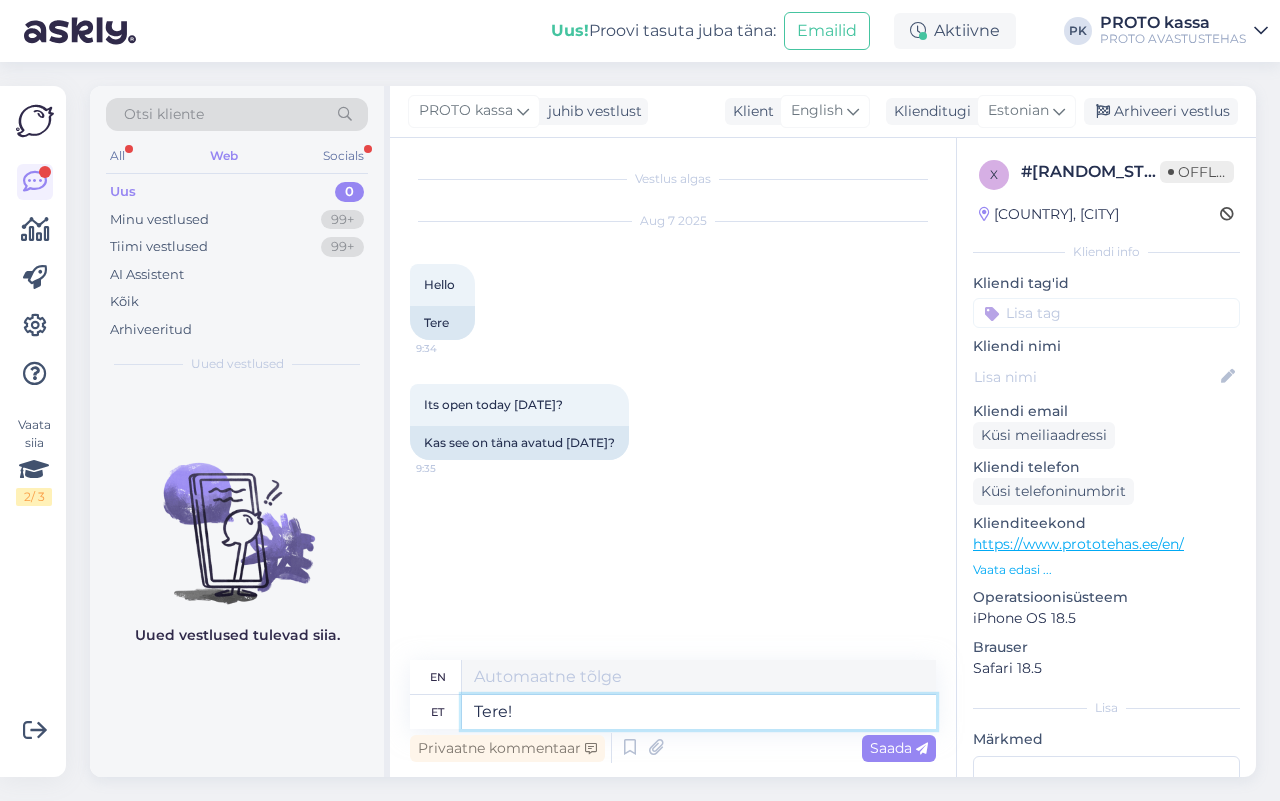 type on "Hello!" 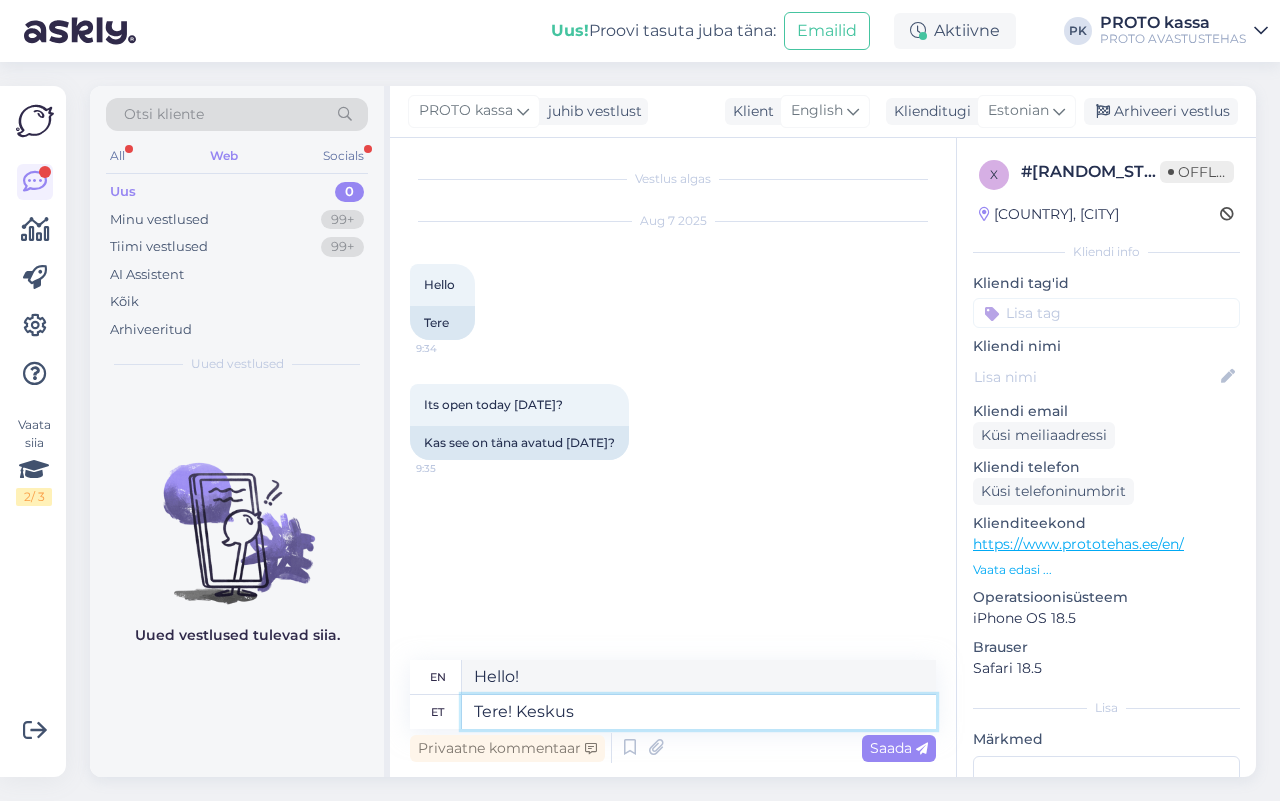 type on "Tere! Keskus" 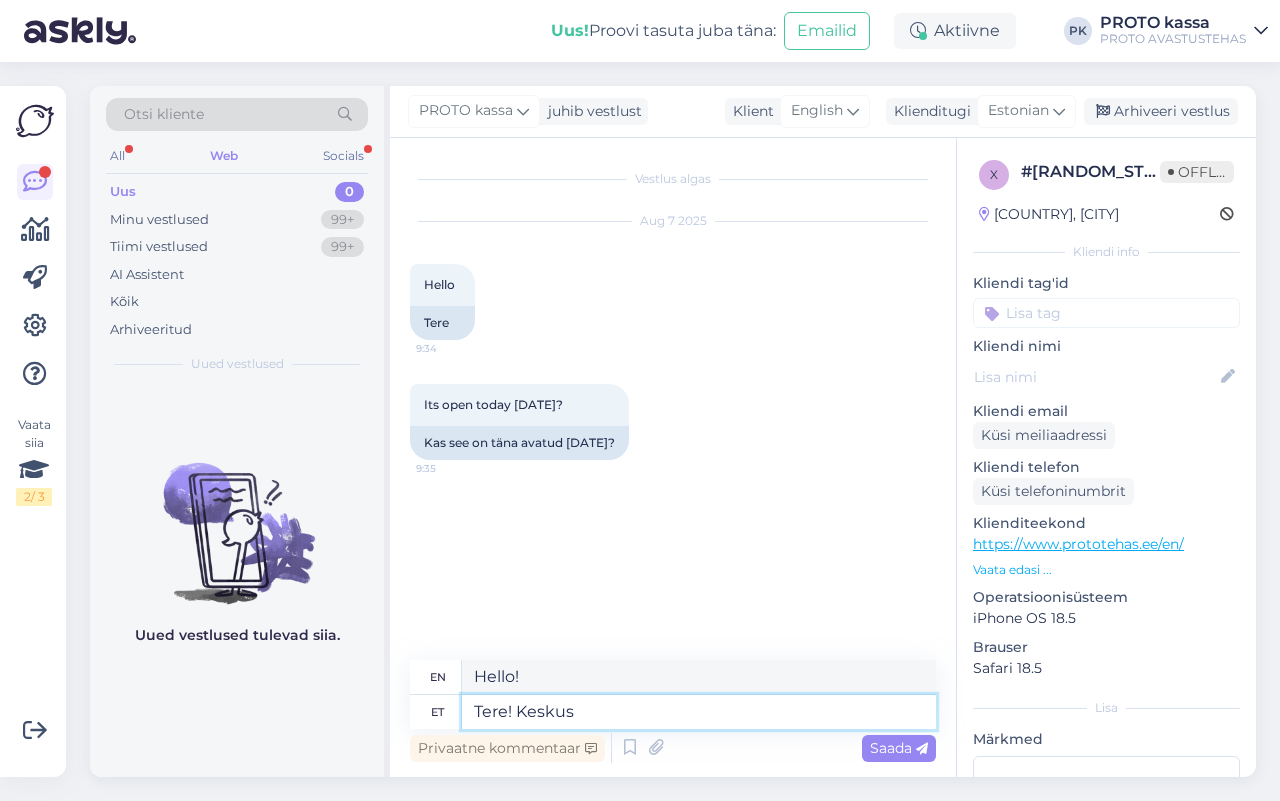 type on "Hello! Center" 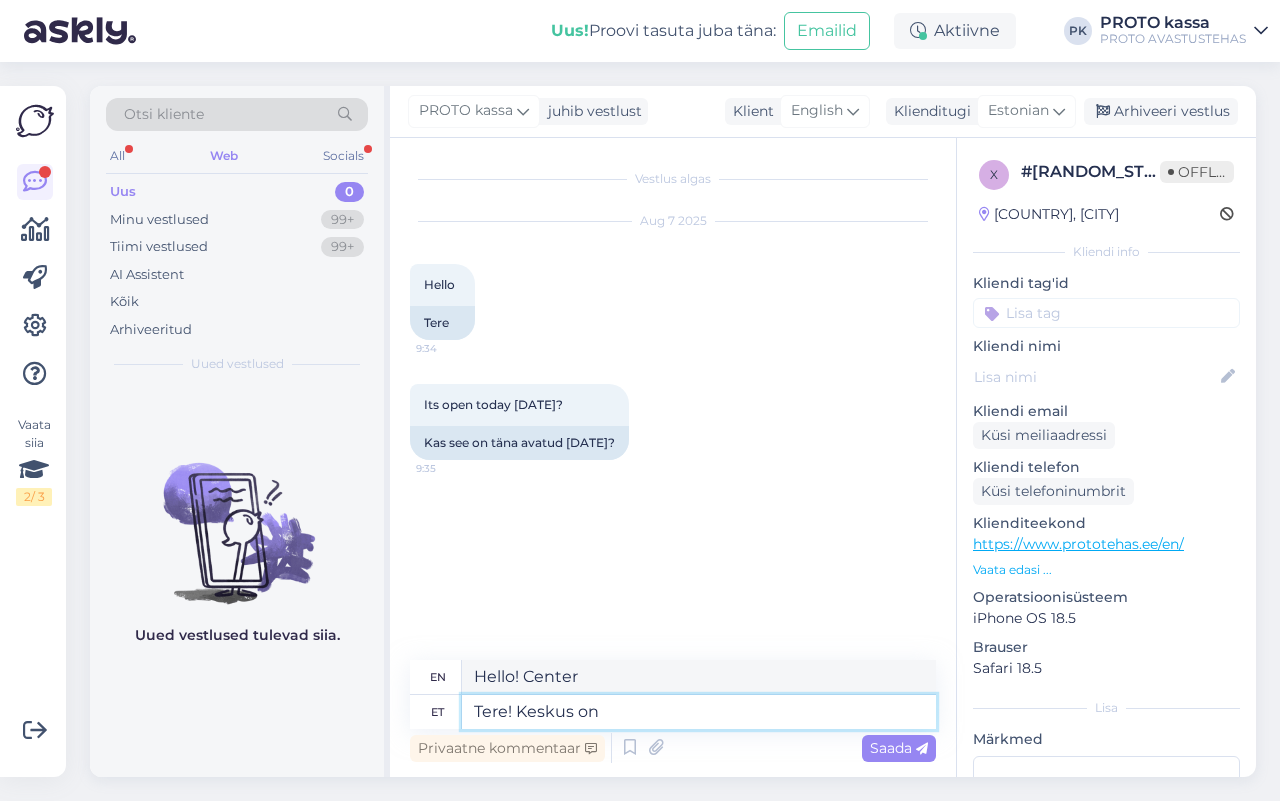 type on "Tere! Keskus on" 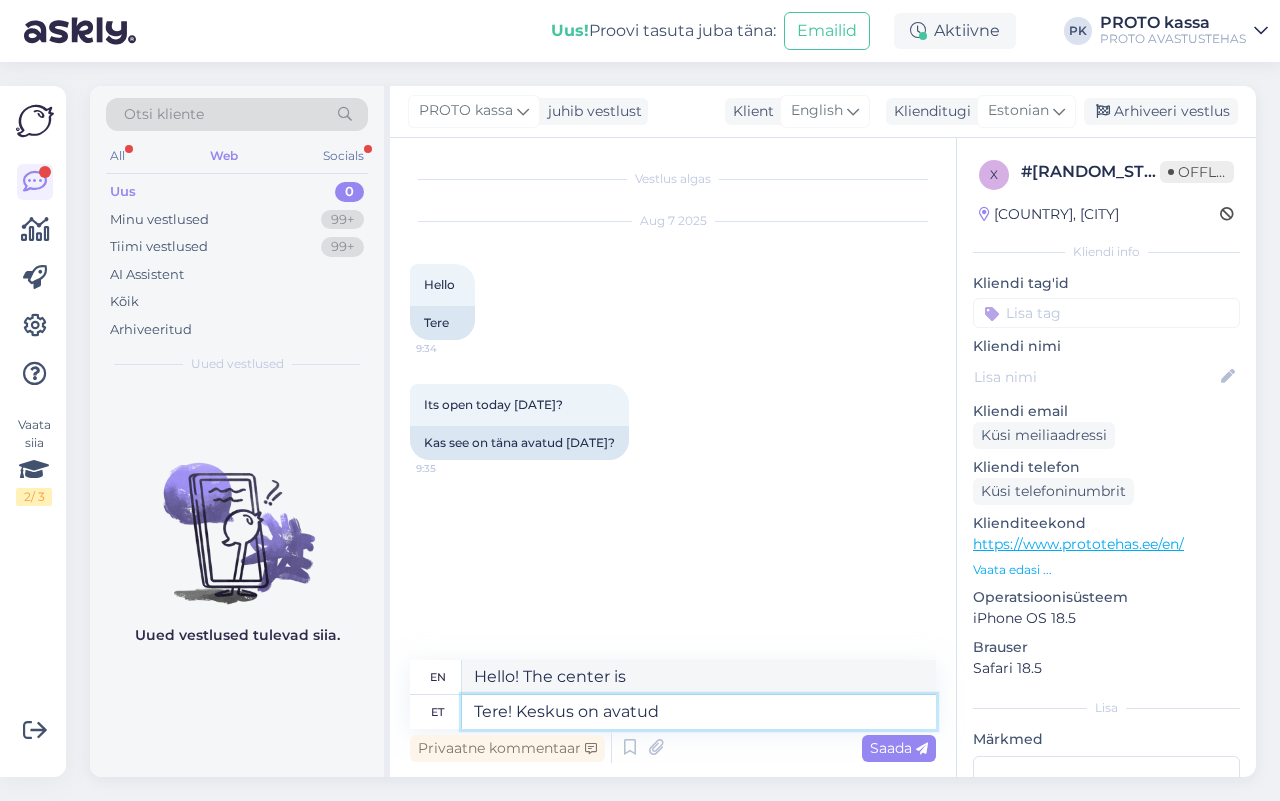type on "Tere! Keskus on avatud" 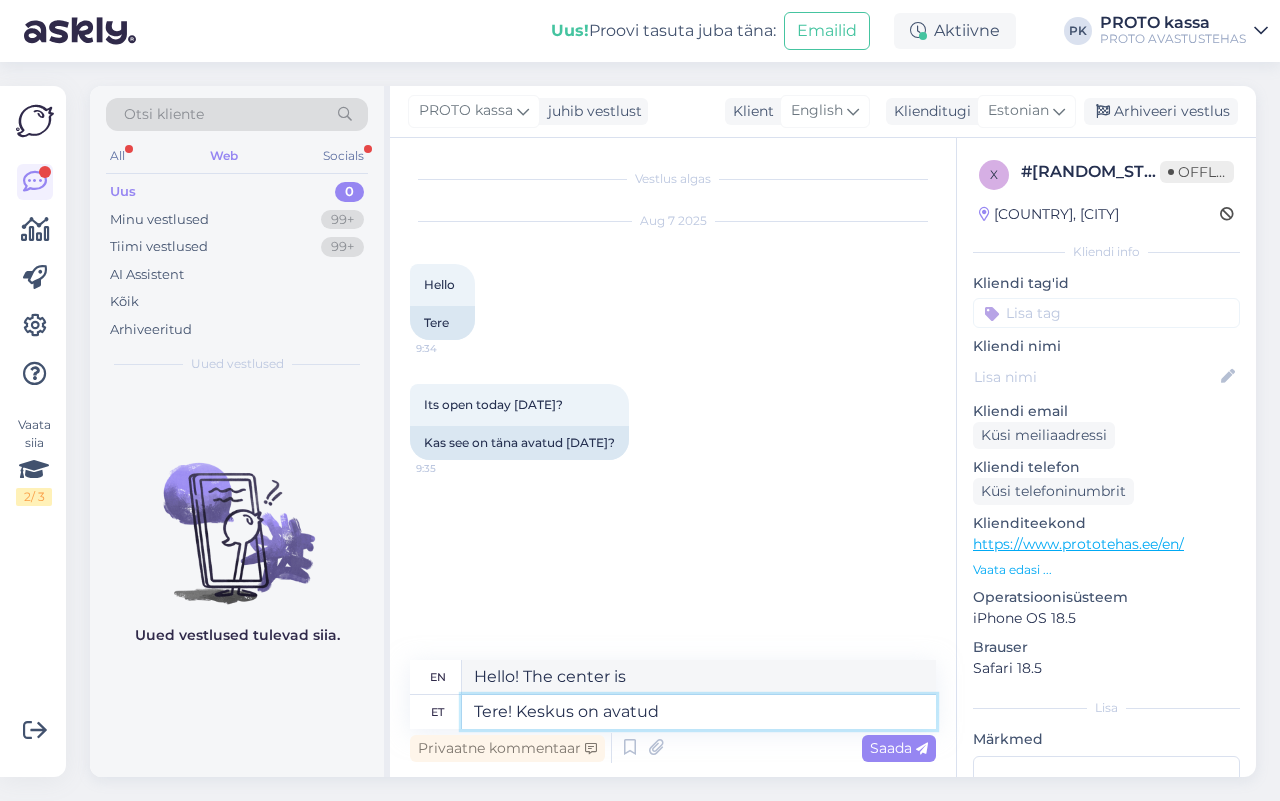 type on "Hello! The center is open." 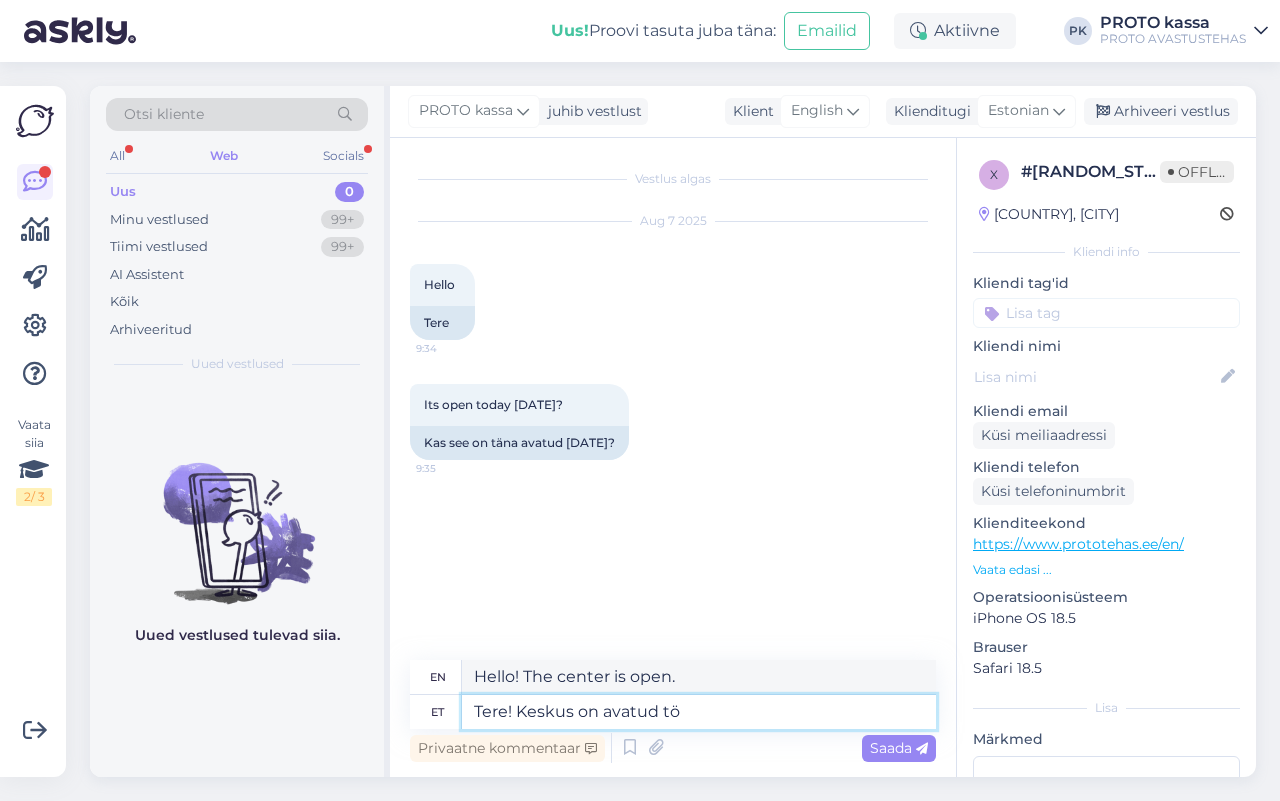 type on "Tere! Keskus on avatud tö" 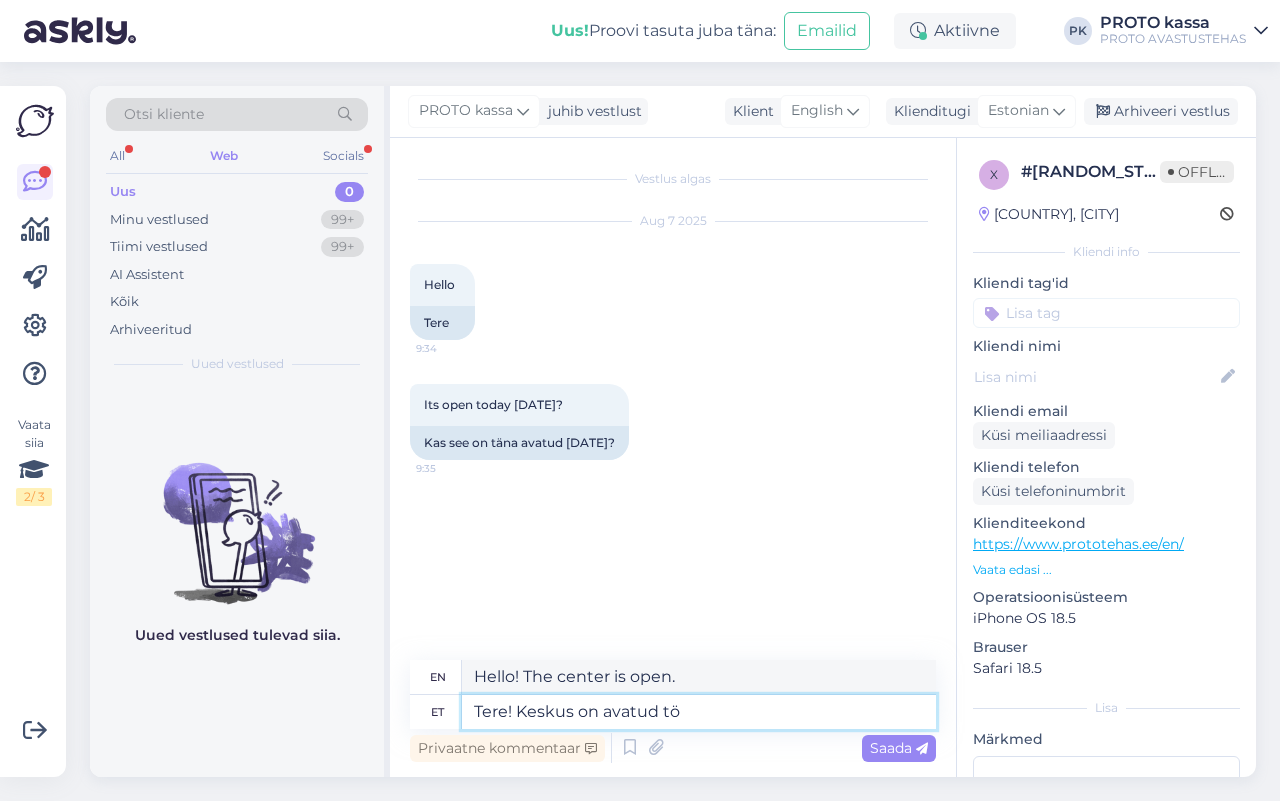 type on "Hello! The center is open for business." 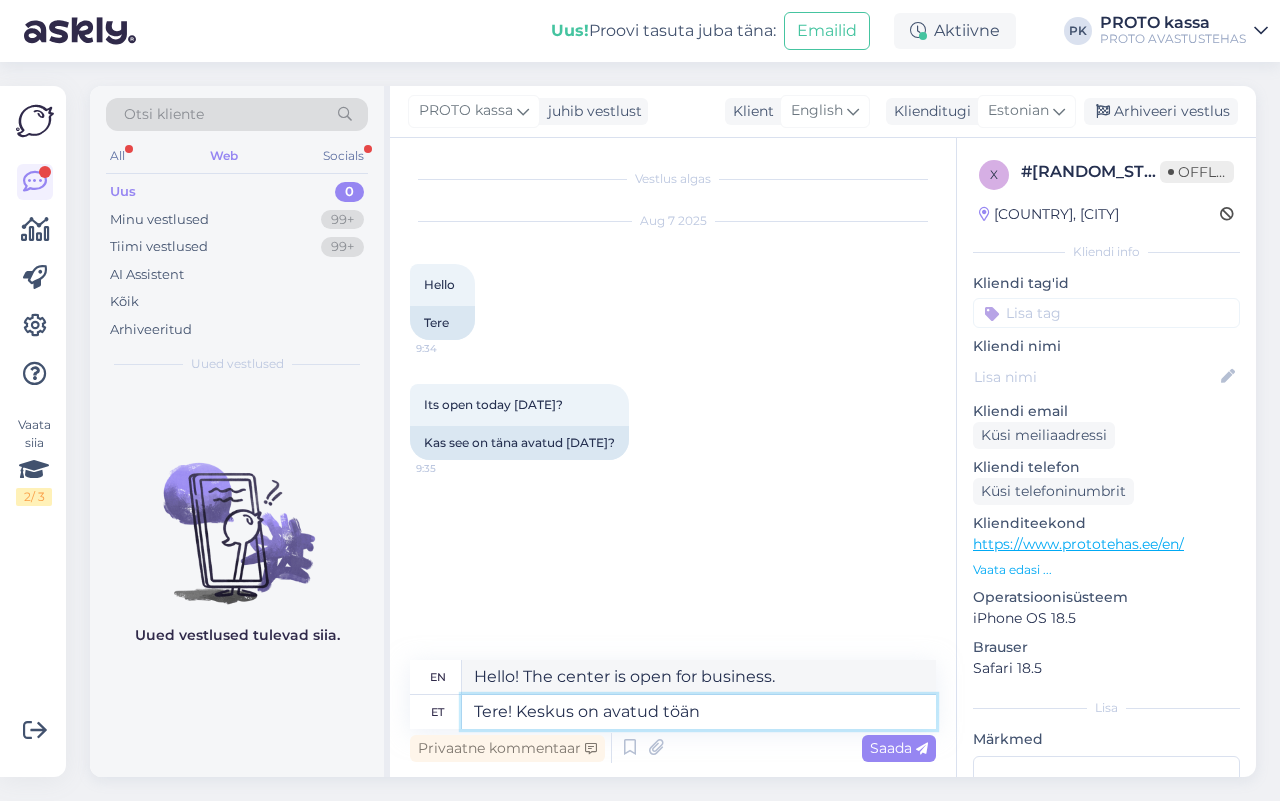 type on "Tere! Keskus on avatud töän" 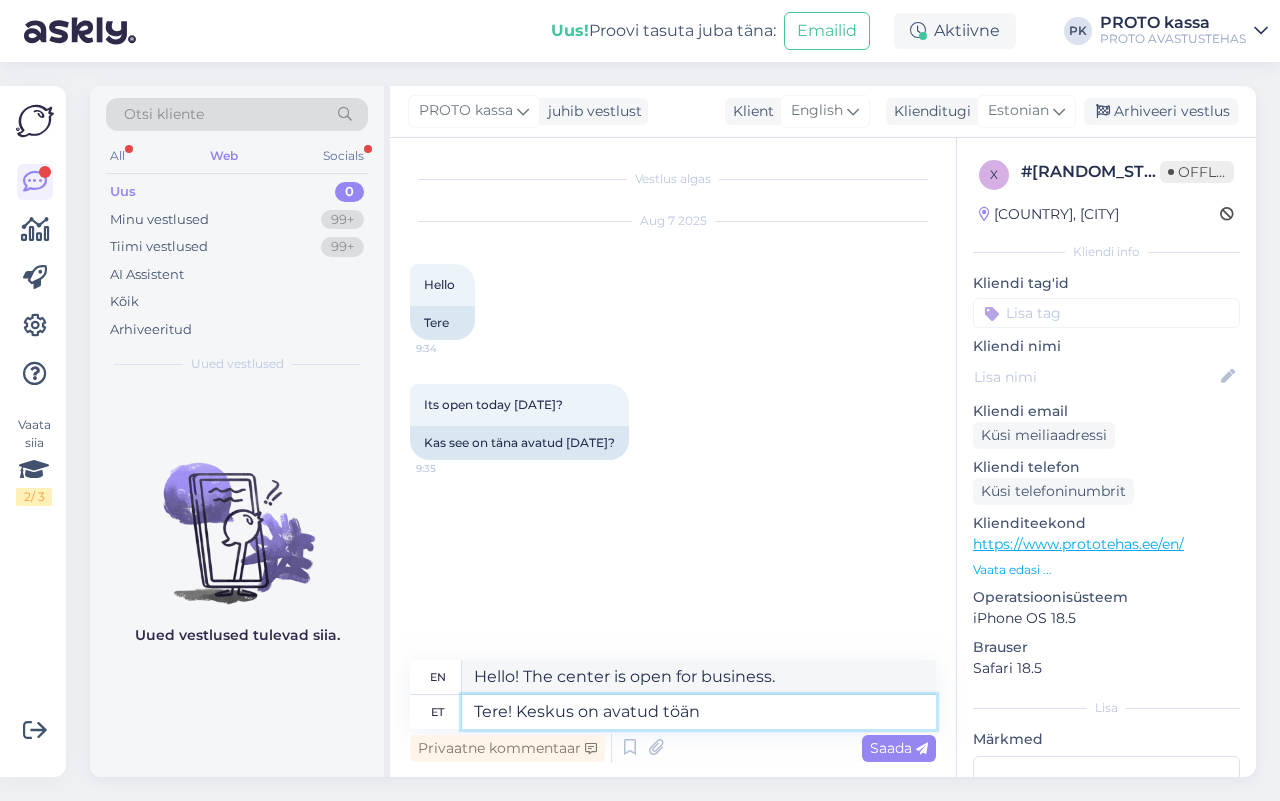 type on "Hello! The center is open today." 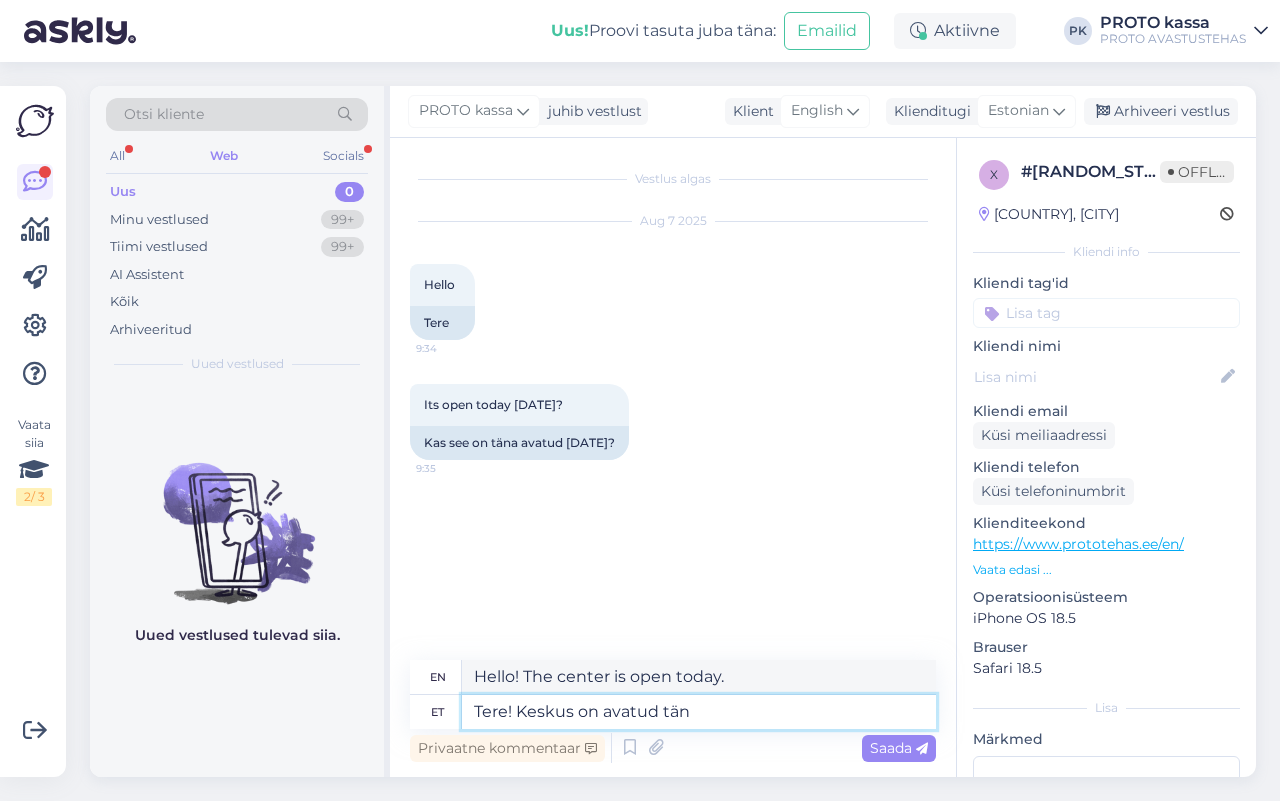 type on "Tere! Keskus on avatud täna" 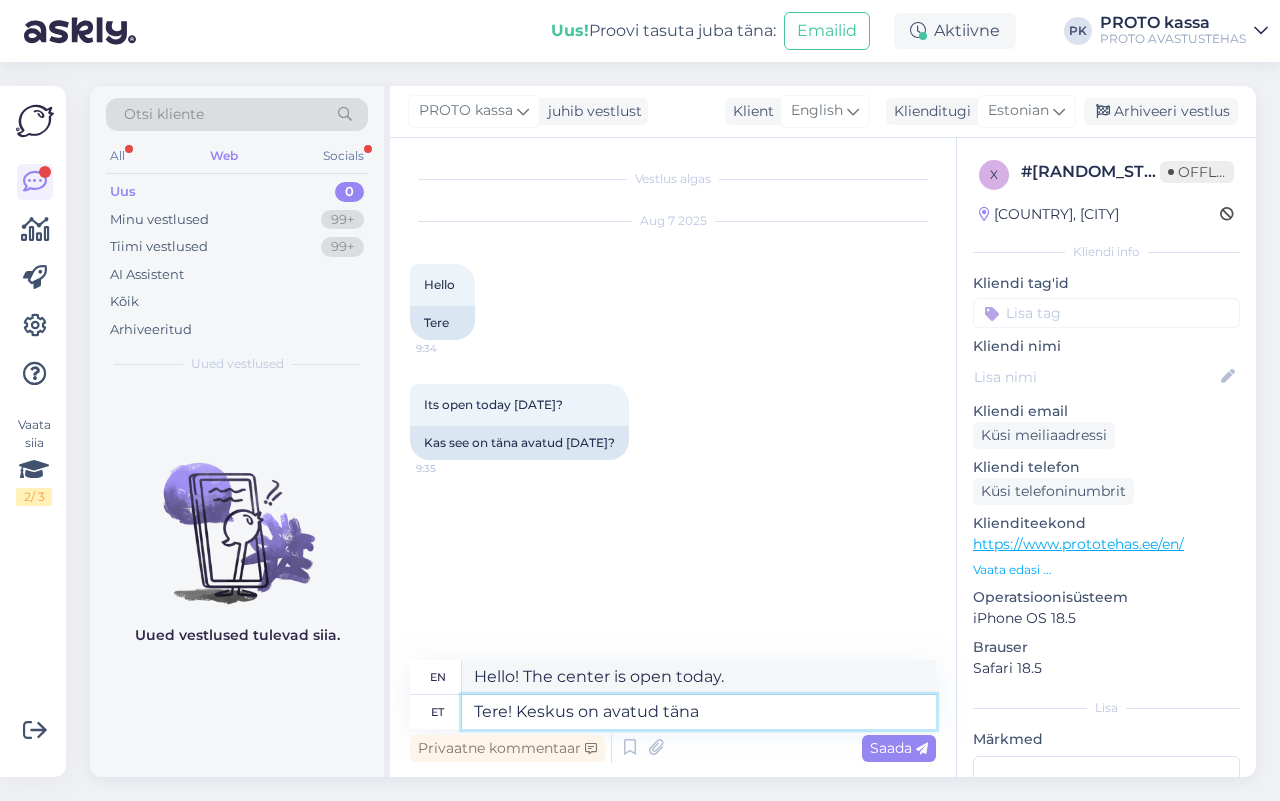 type on "Hello! The center is open today" 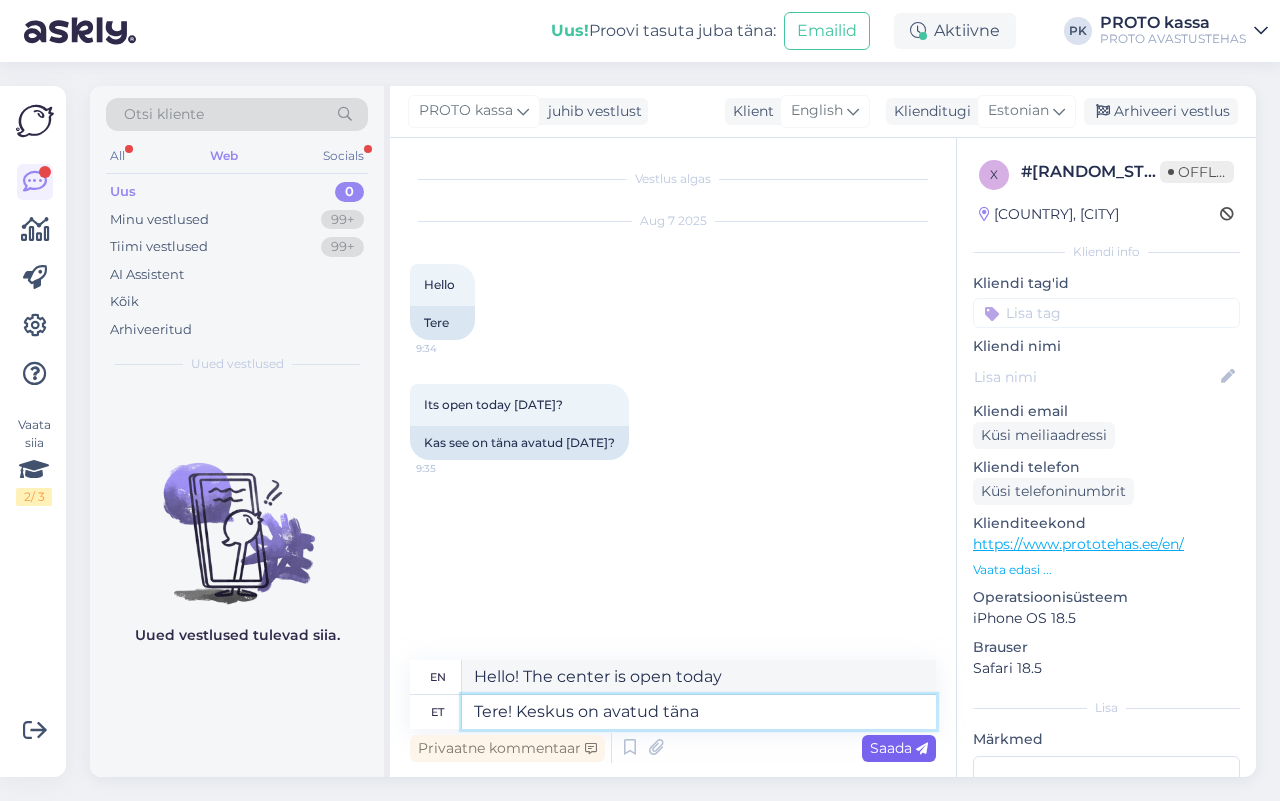 type on "Tere! Keskus on avatud täna" 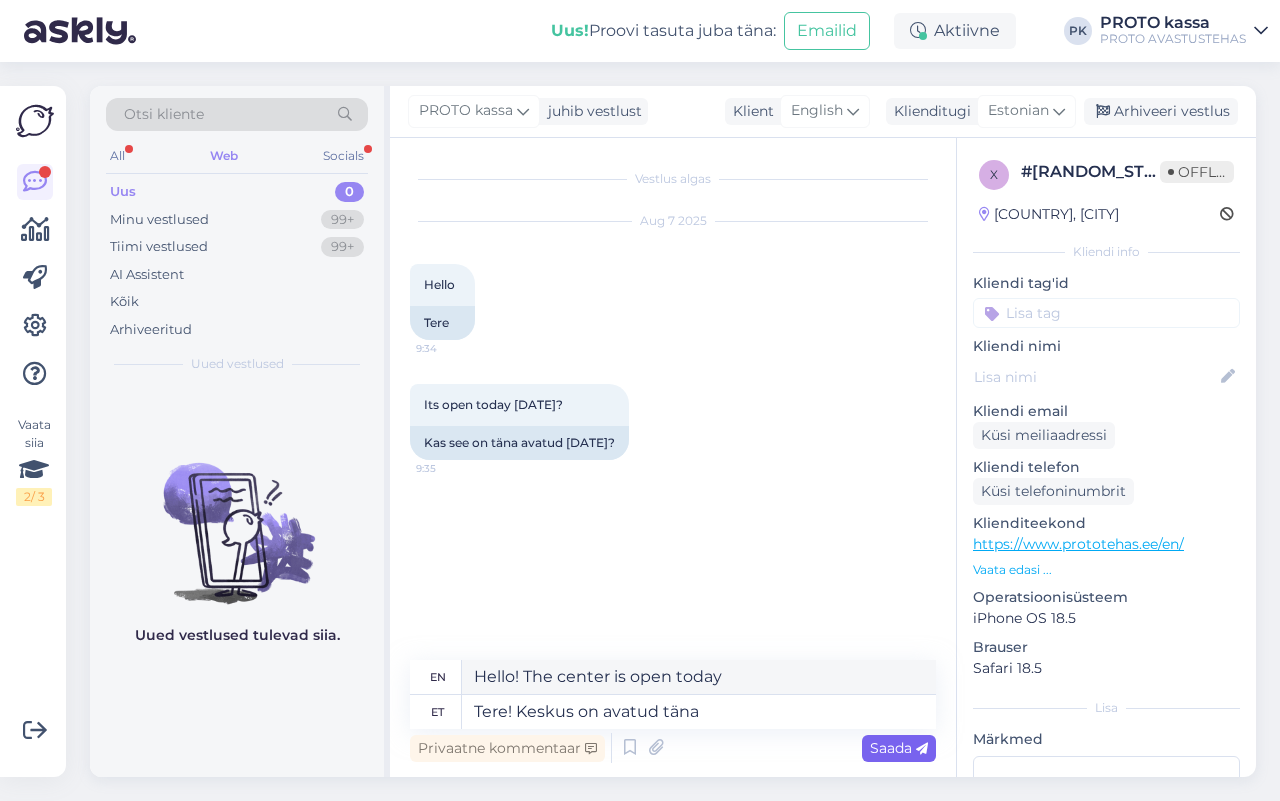 click on "Saada" at bounding box center (899, 748) 